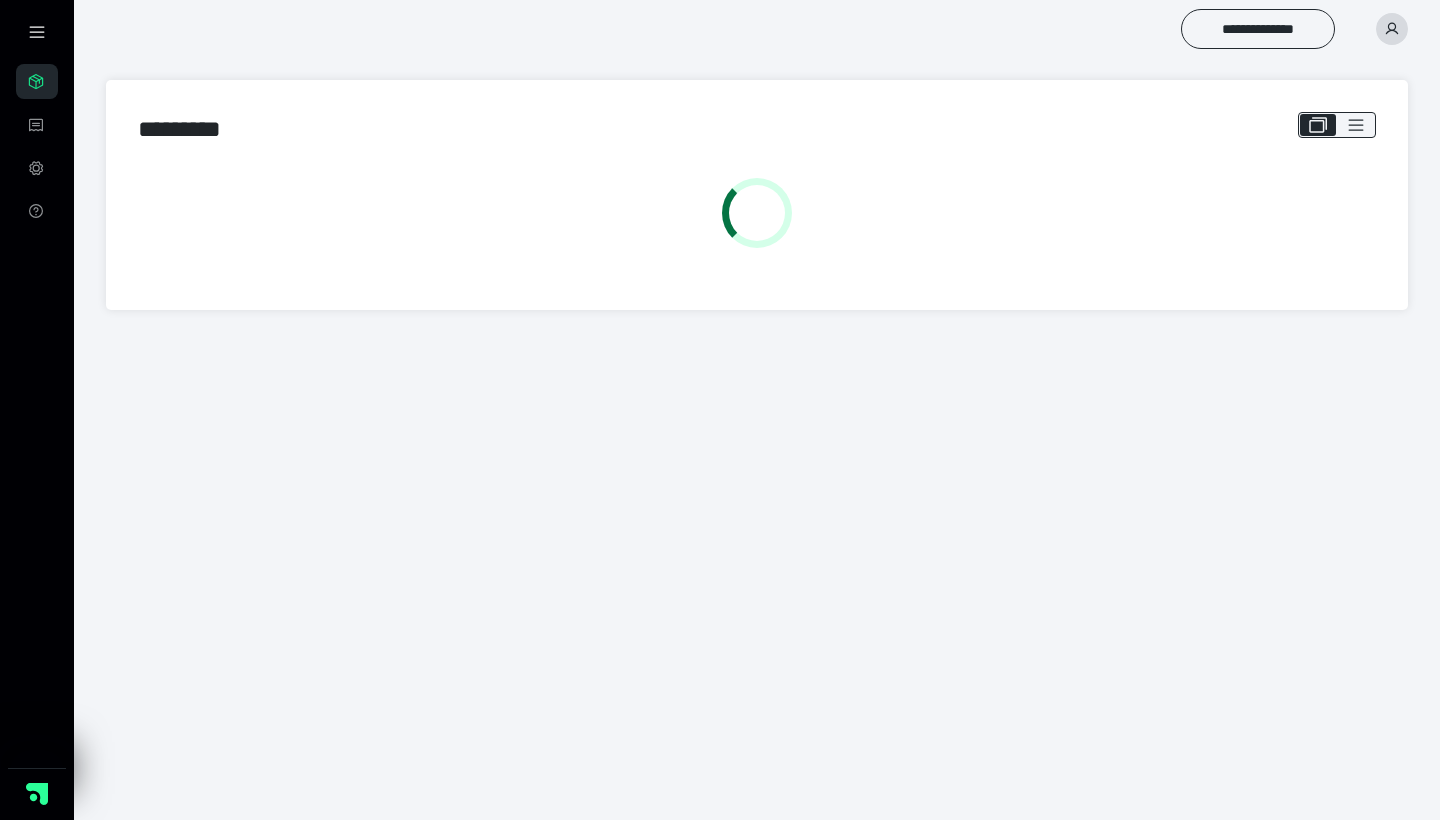 scroll, scrollTop: 0, scrollLeft: 0, axis: both 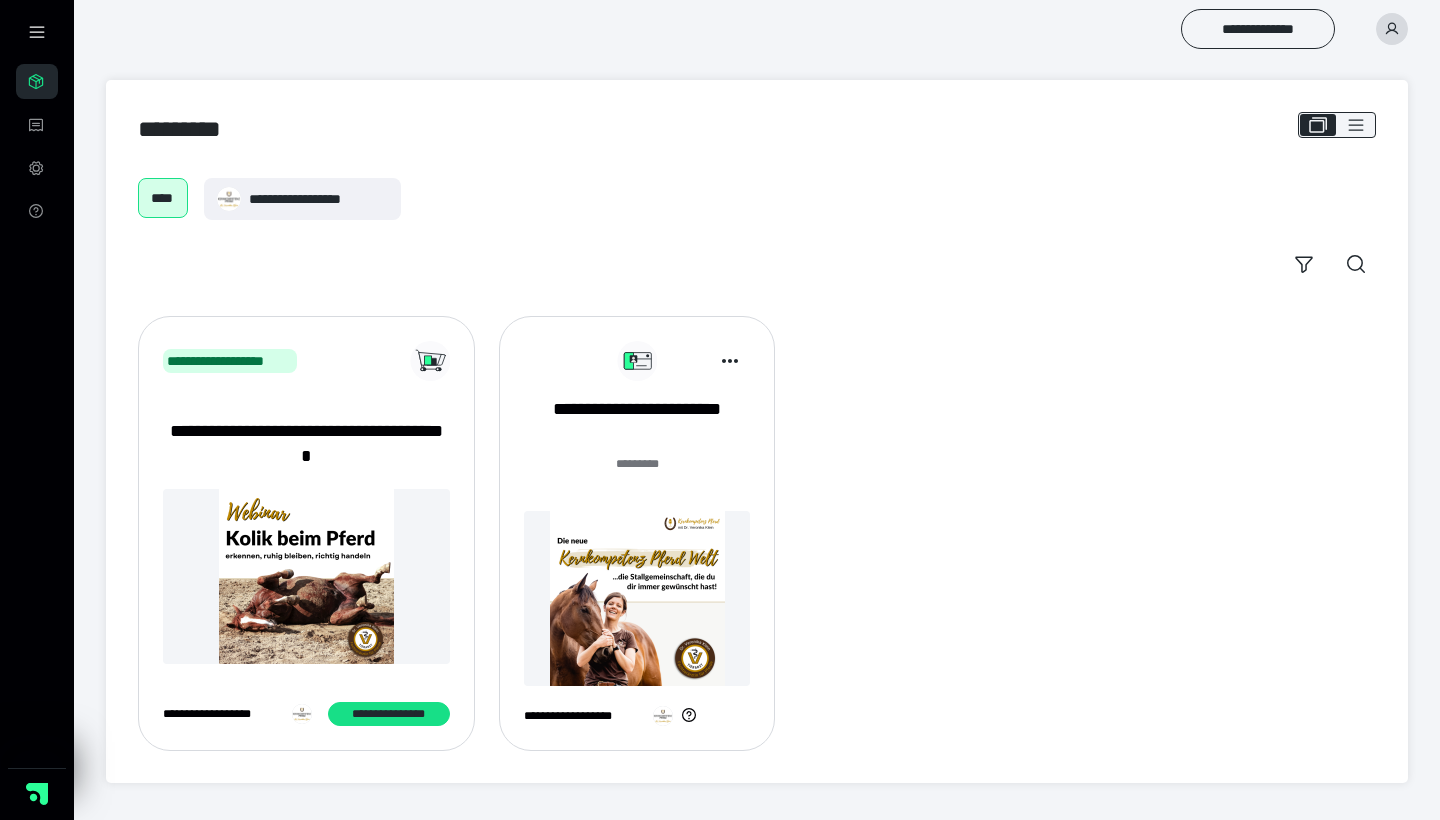 click at bounding box center [637, 598] 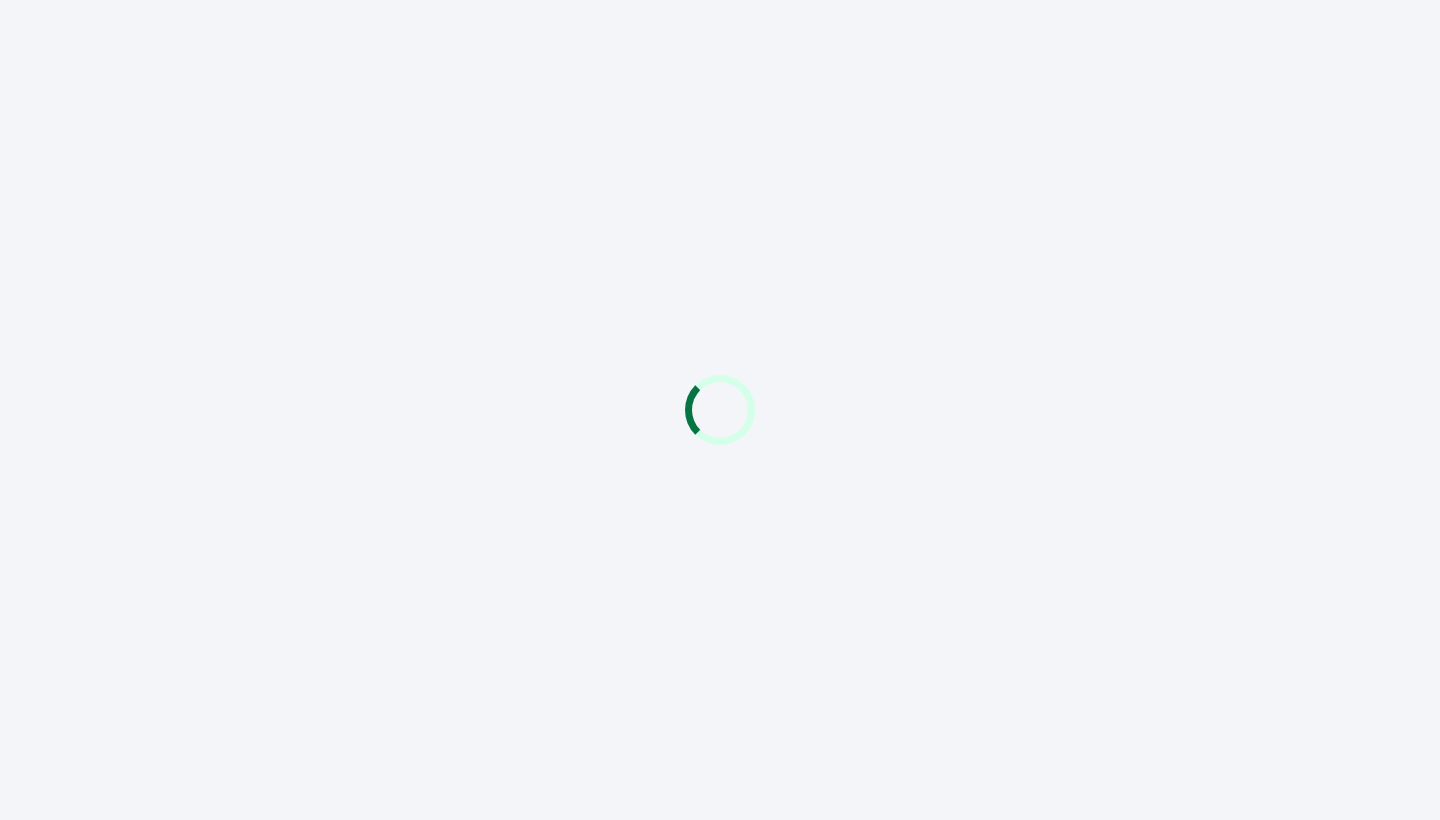 scroll, scrollTop: 0, scrollLeft: 0, axis: both 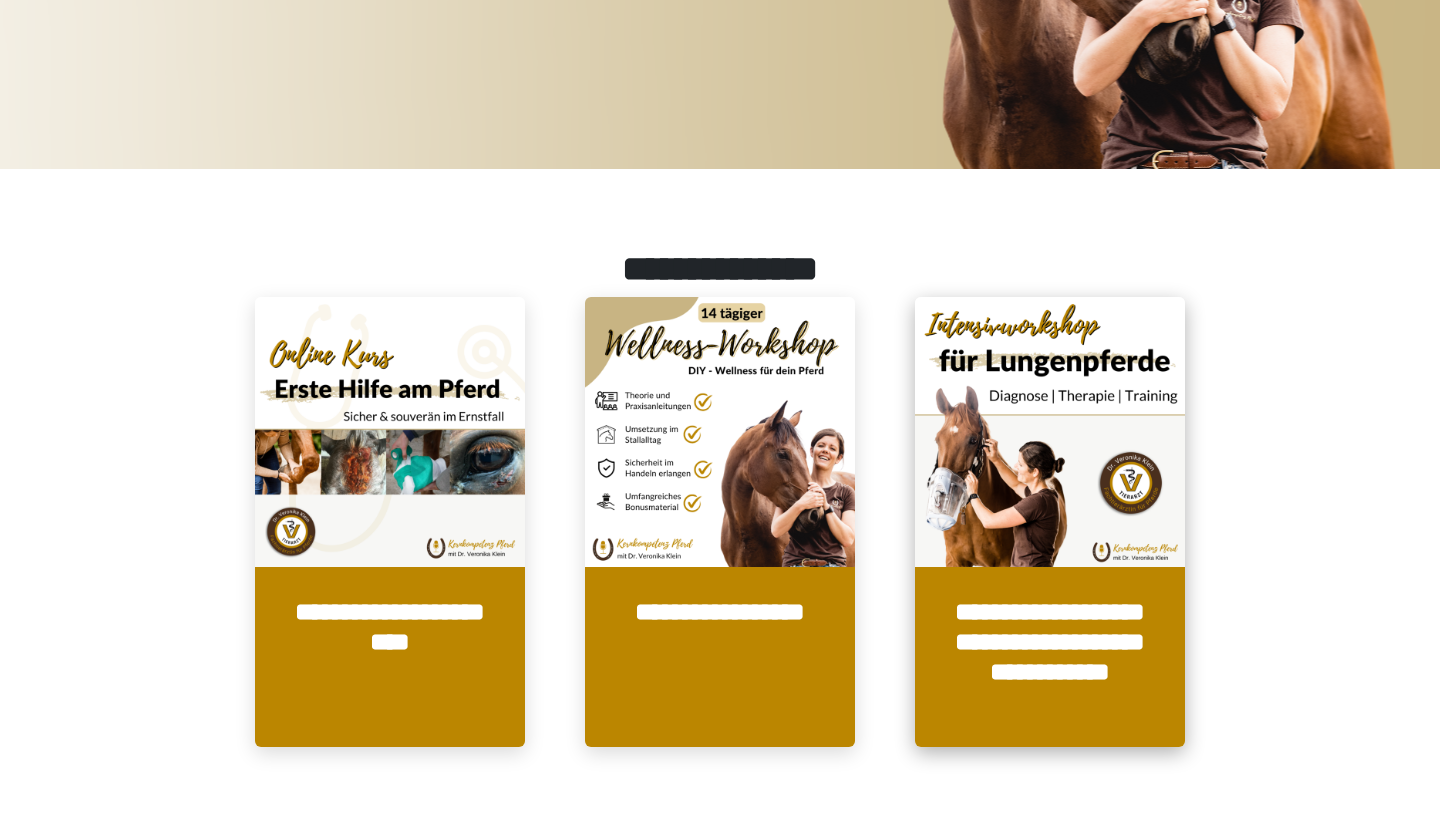 click on "**********" at bounding box center (1050, 657) 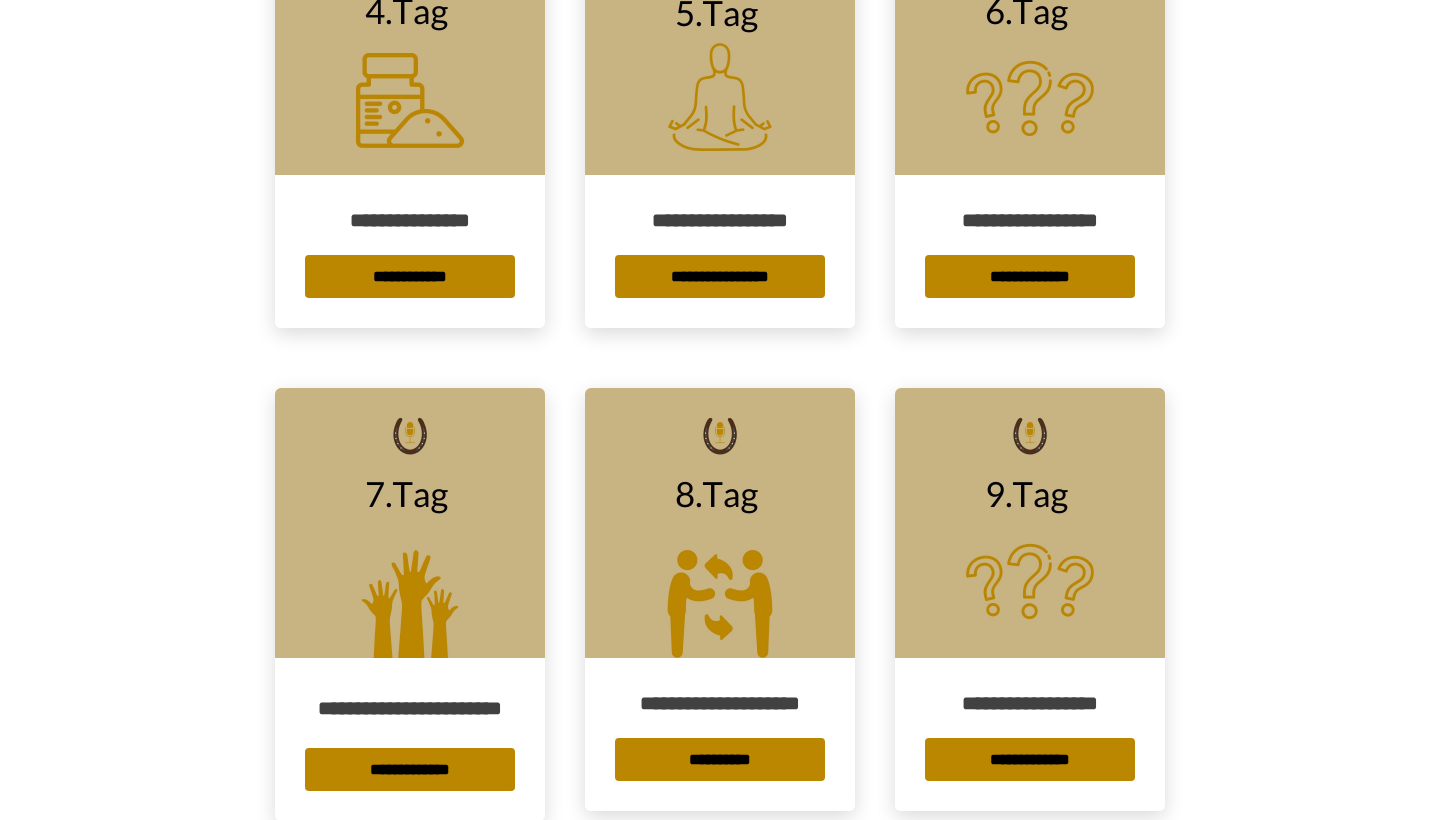 scroll, scrollTop: 1123, scrollLeft: 0, axis: vertical 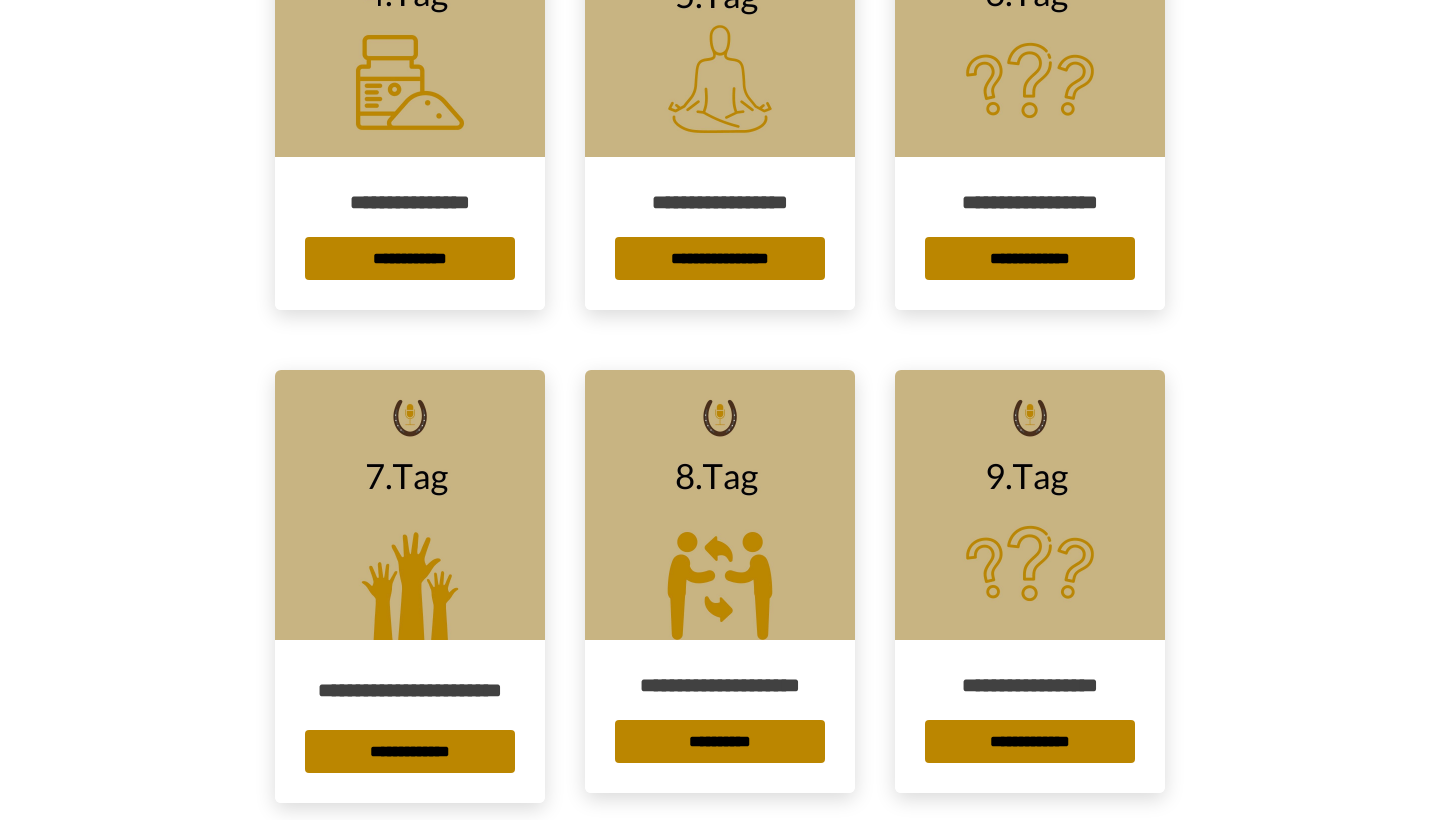 click at bounding box center (720, 505) 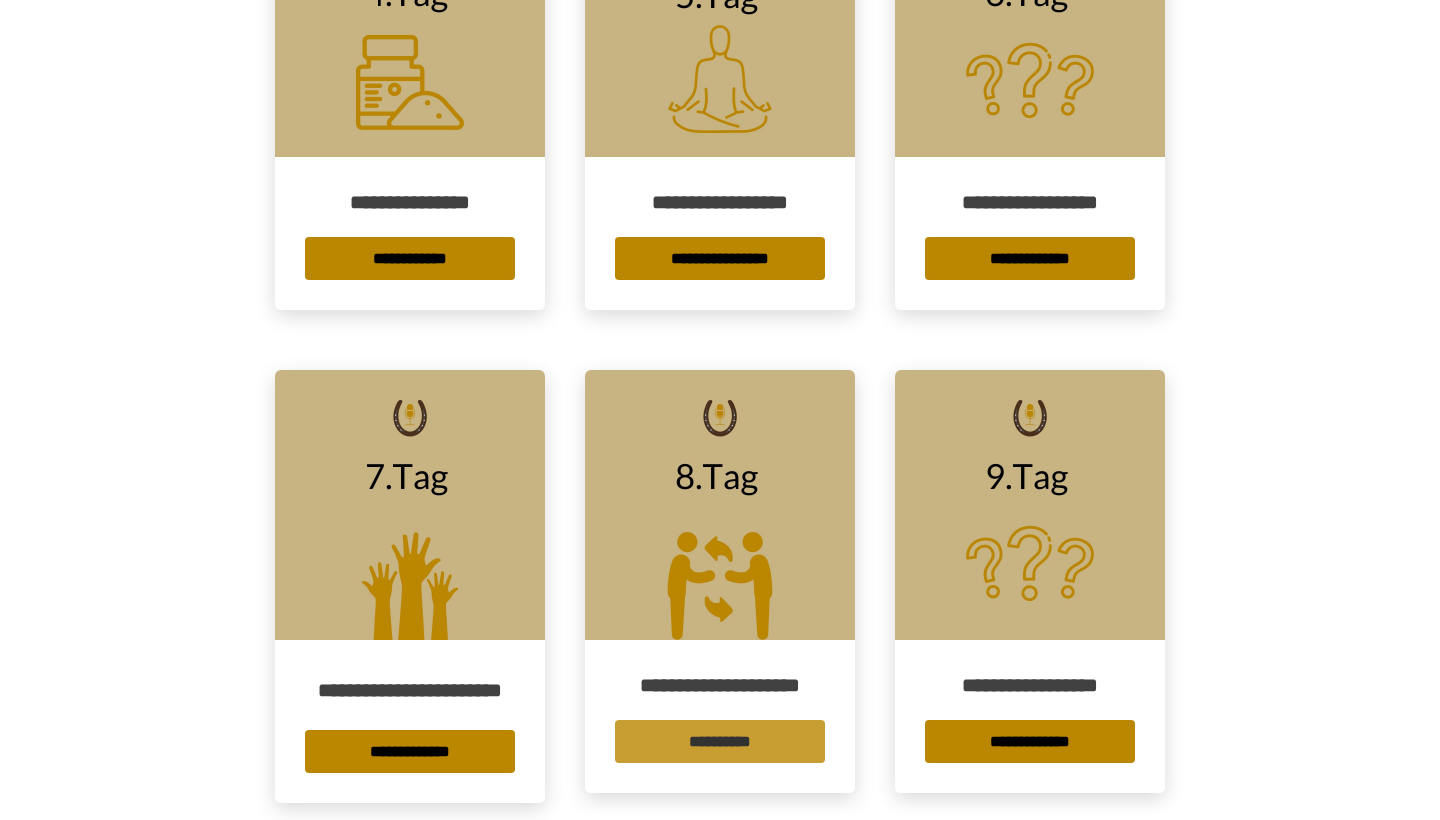 click on "**********" at bounding box center (720, 741) 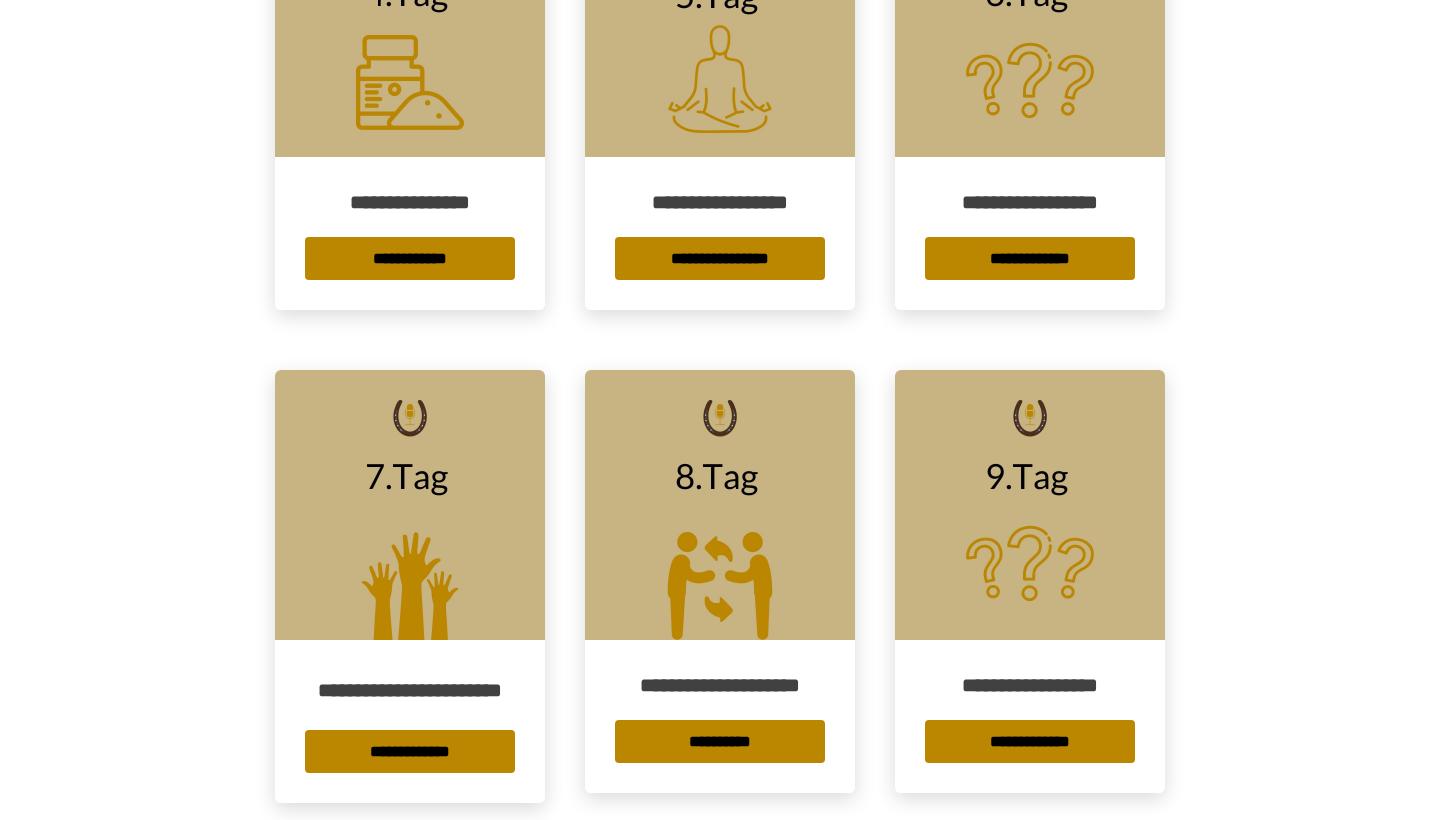 scroll, scrollTop: 0, scrollLeft: 0, axis: both 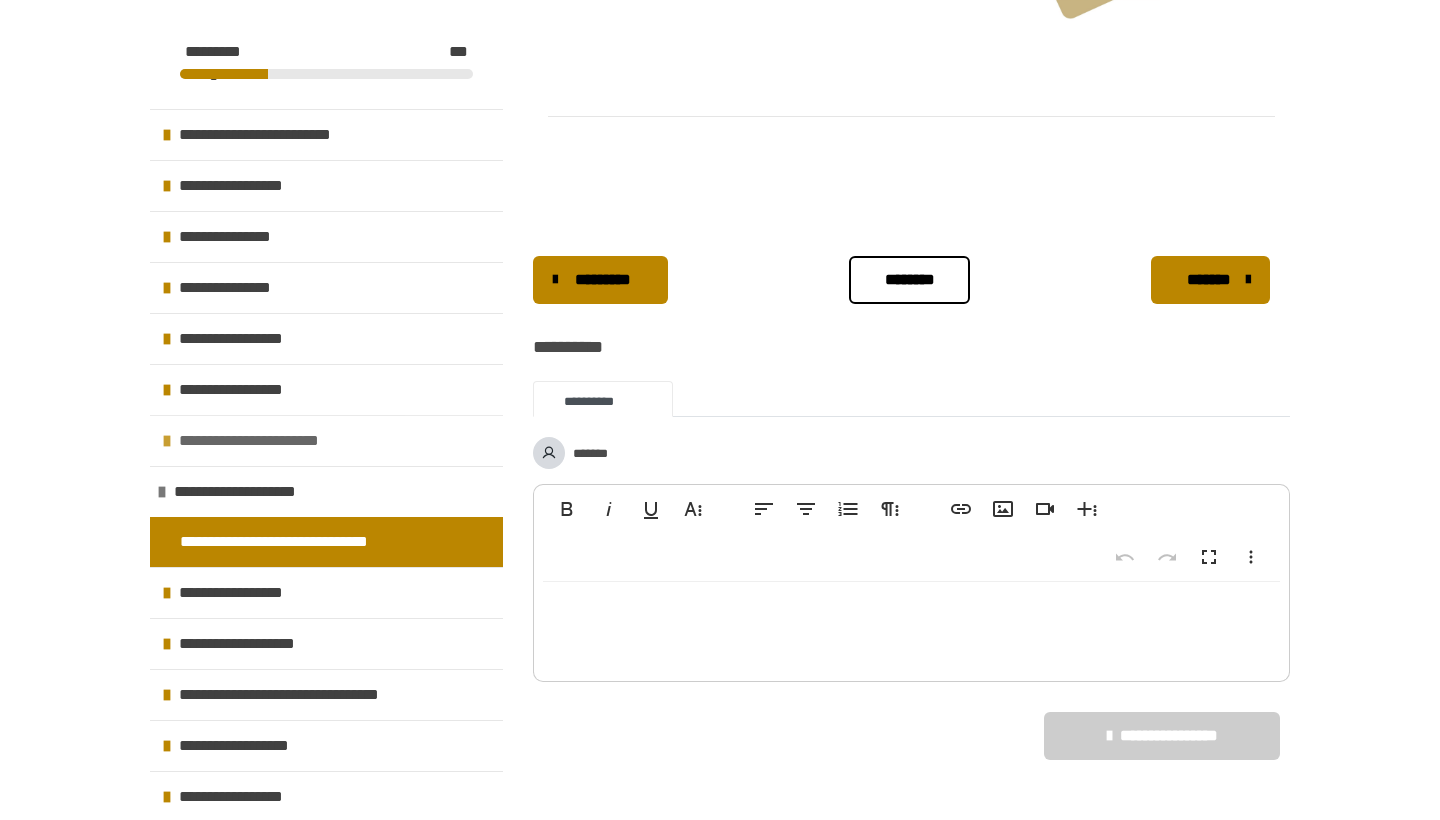 click on "**********" at bounding box center [263, 441] 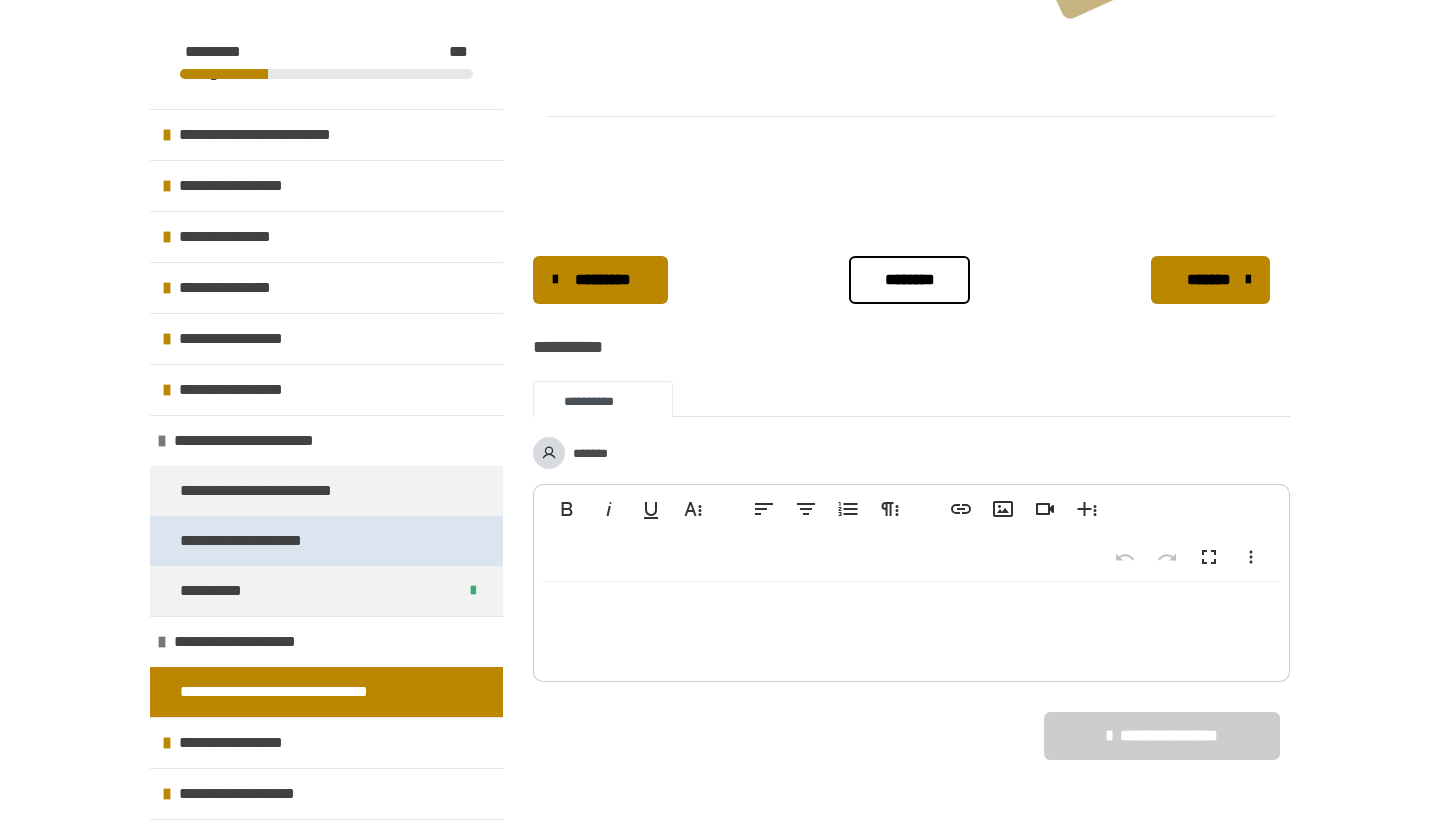 click on "**********" at bounding box center (249, 541) 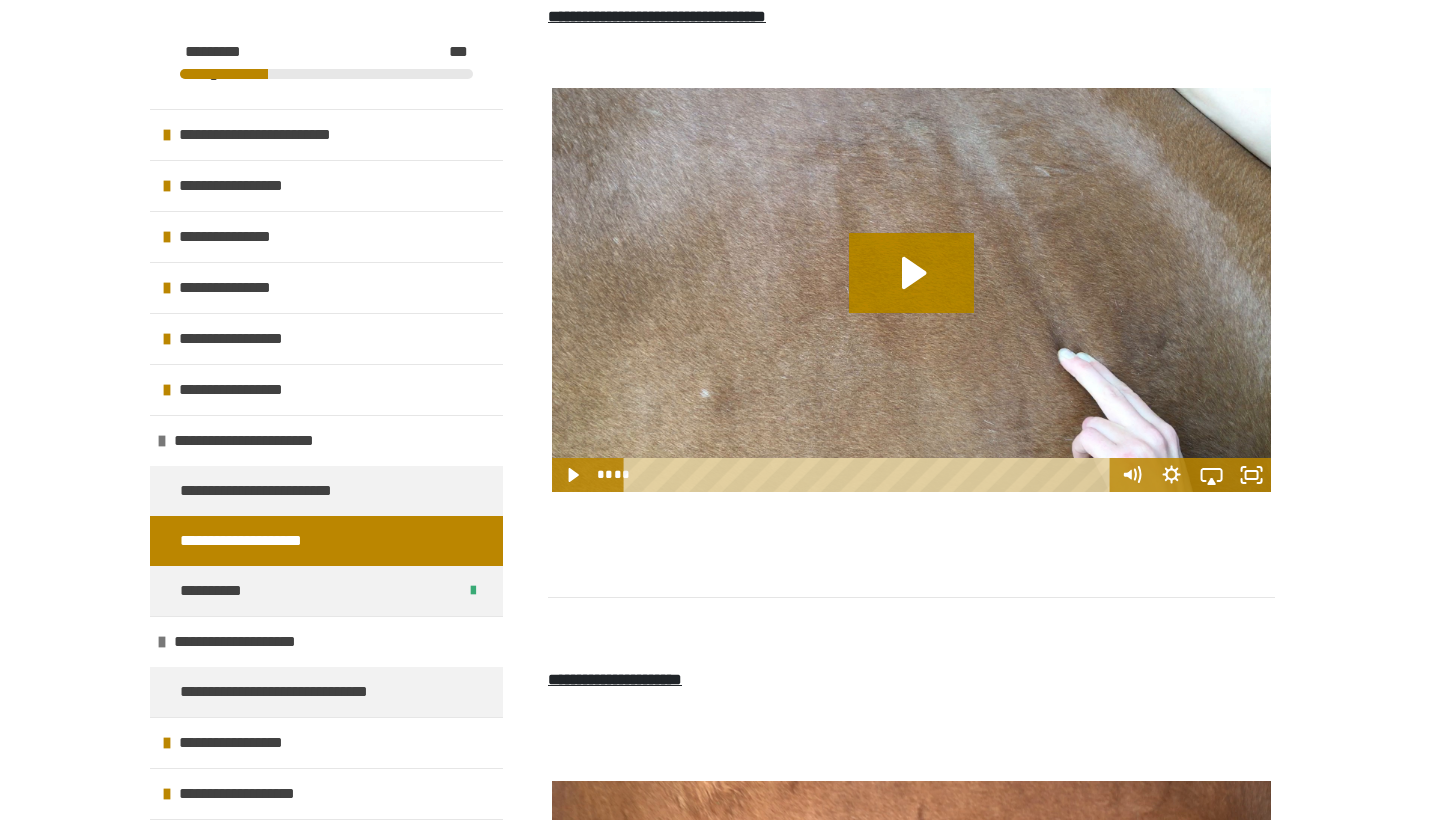 scroll, scrollTop: 1612, scrollLeft: 0, axis: vertical 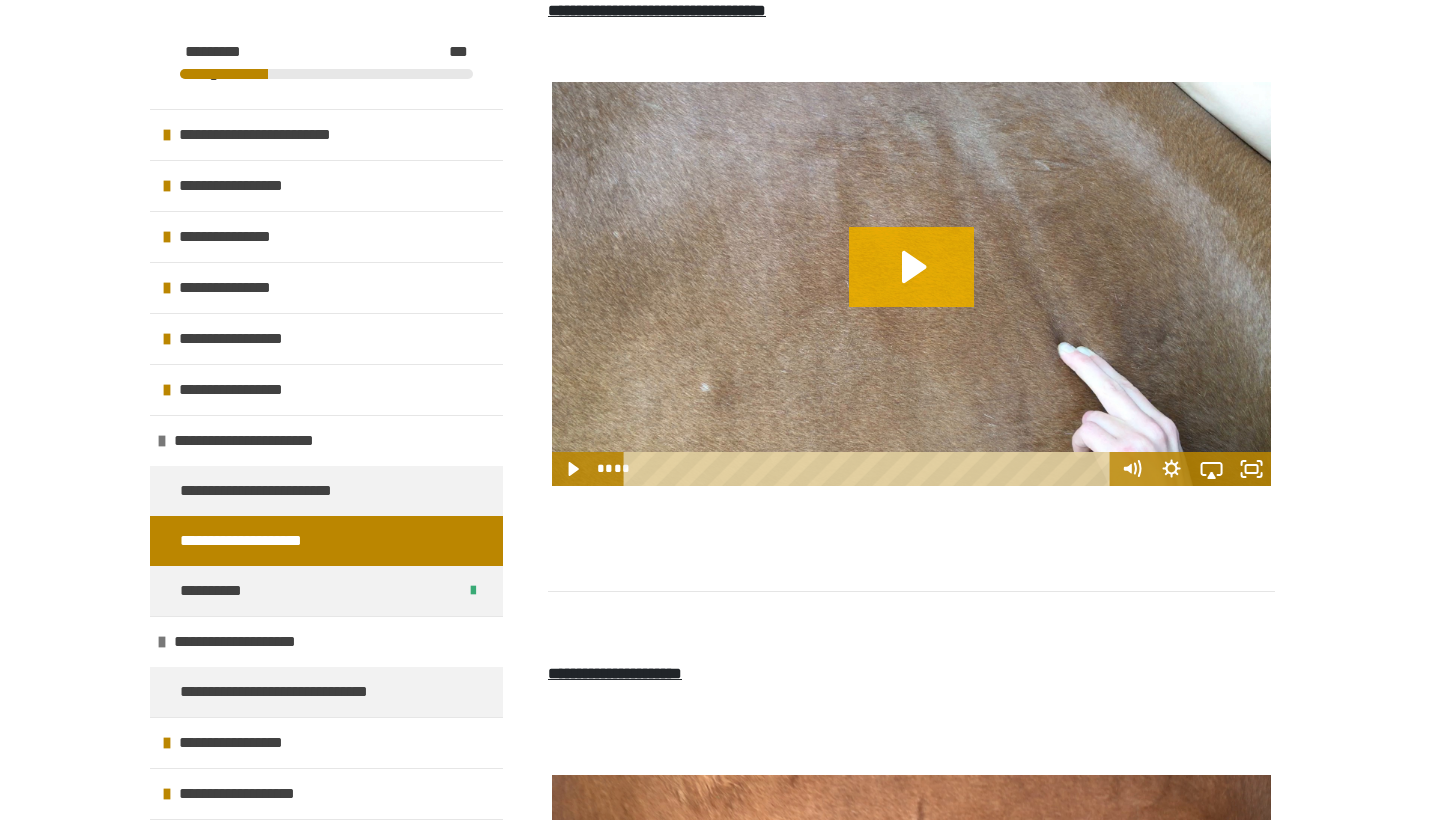 click 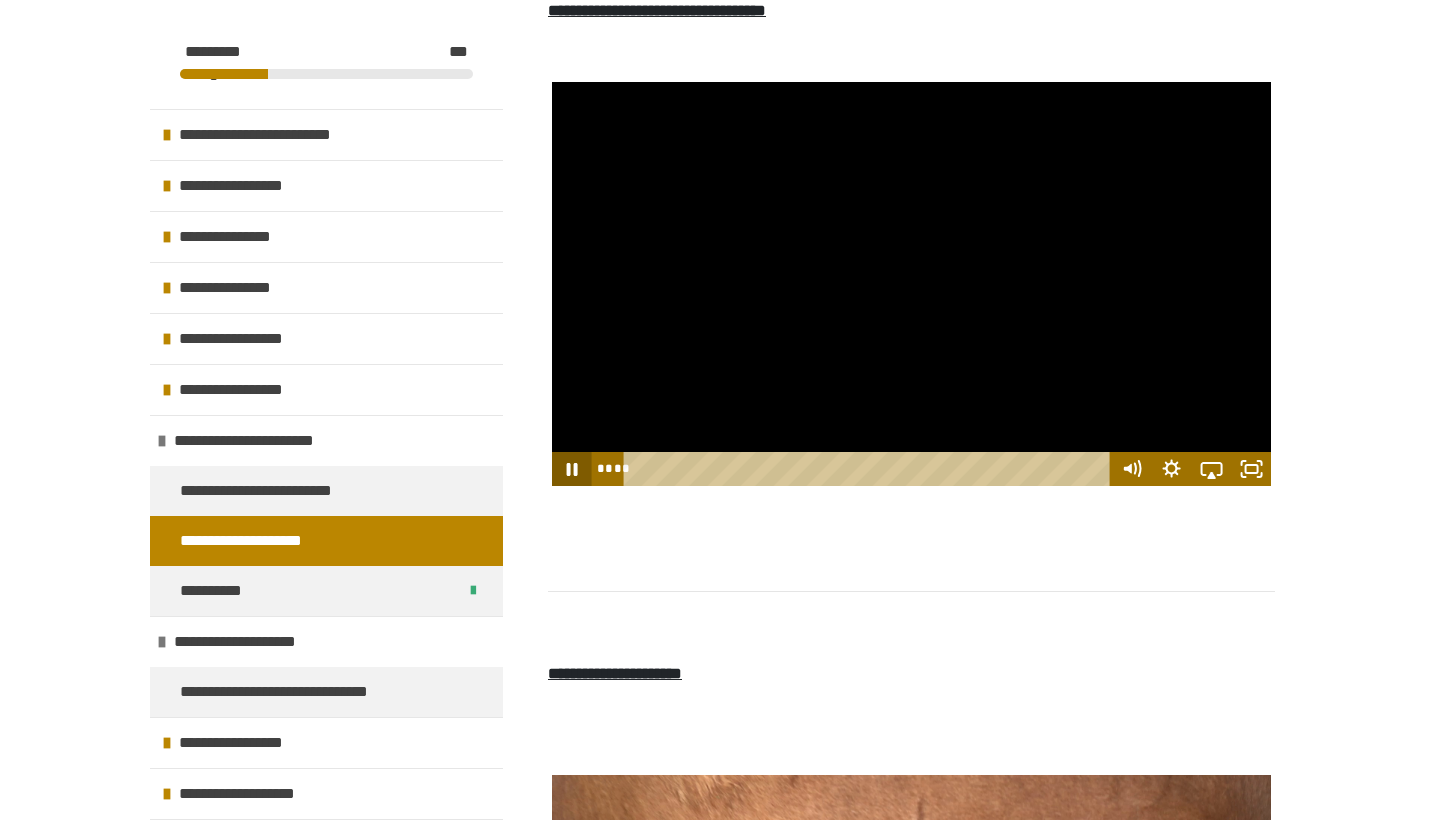 click 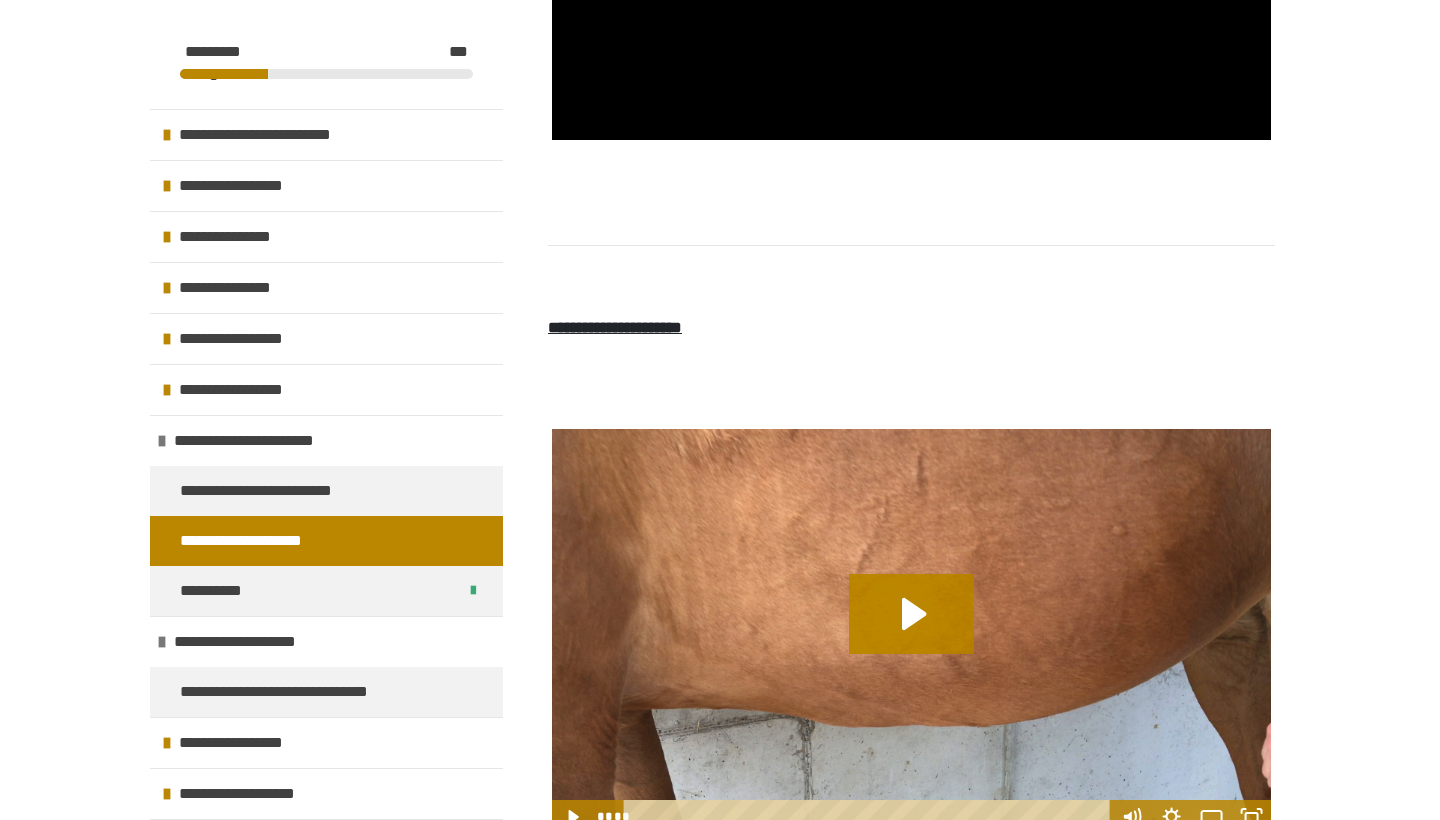 scroll, scrollTop: 1992, scrollLeft: 0, axis: vertical 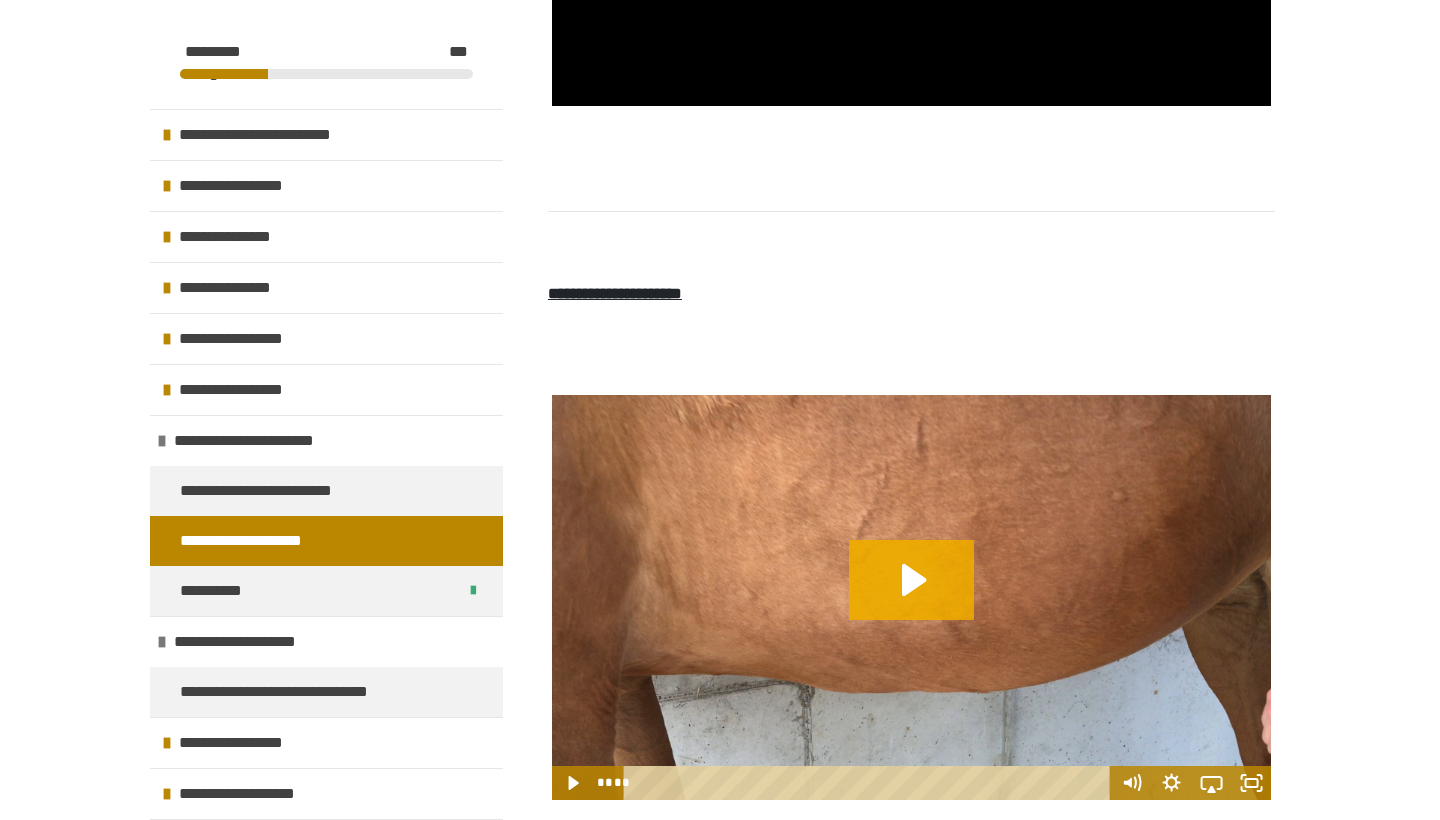 click 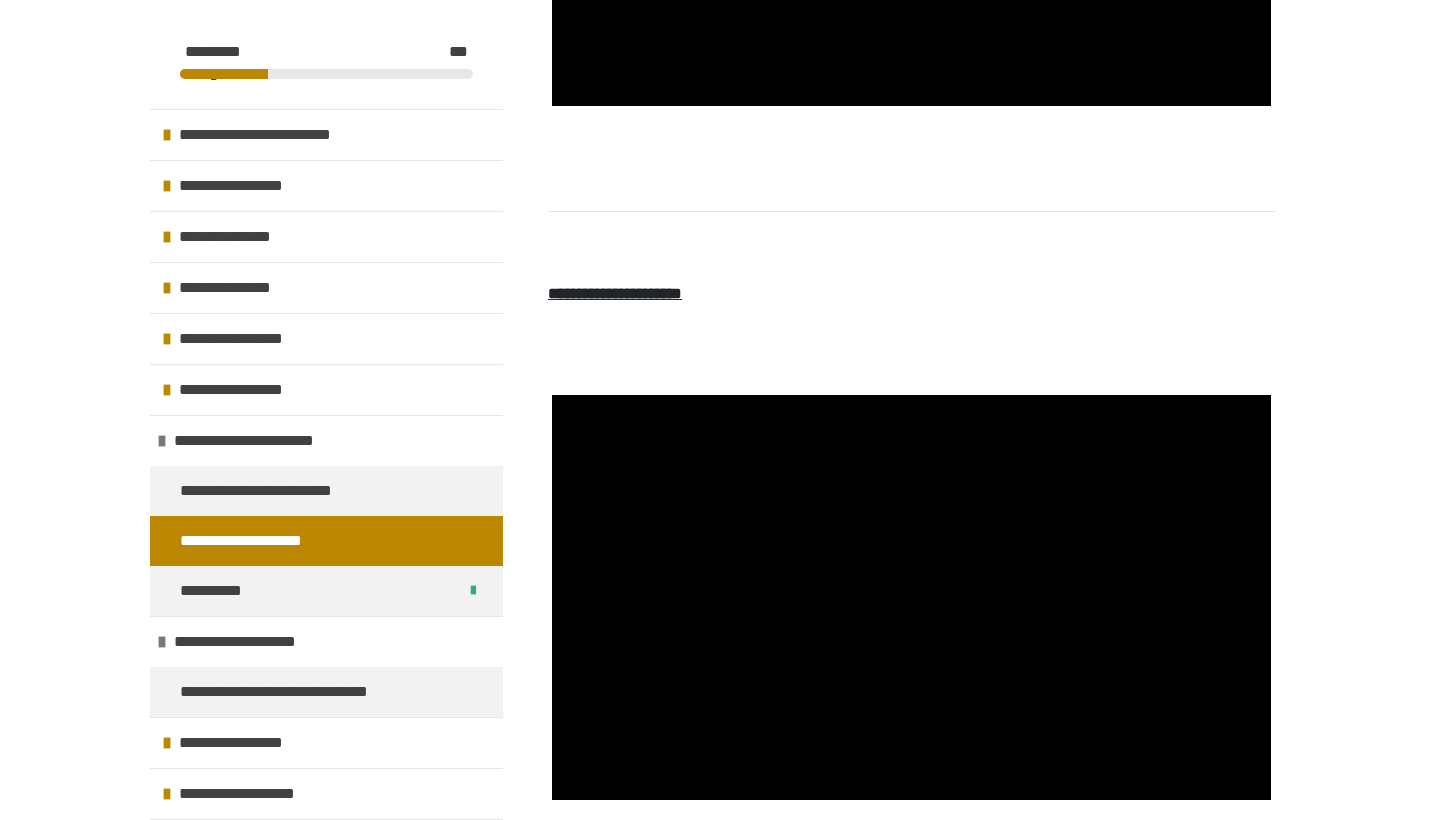 type 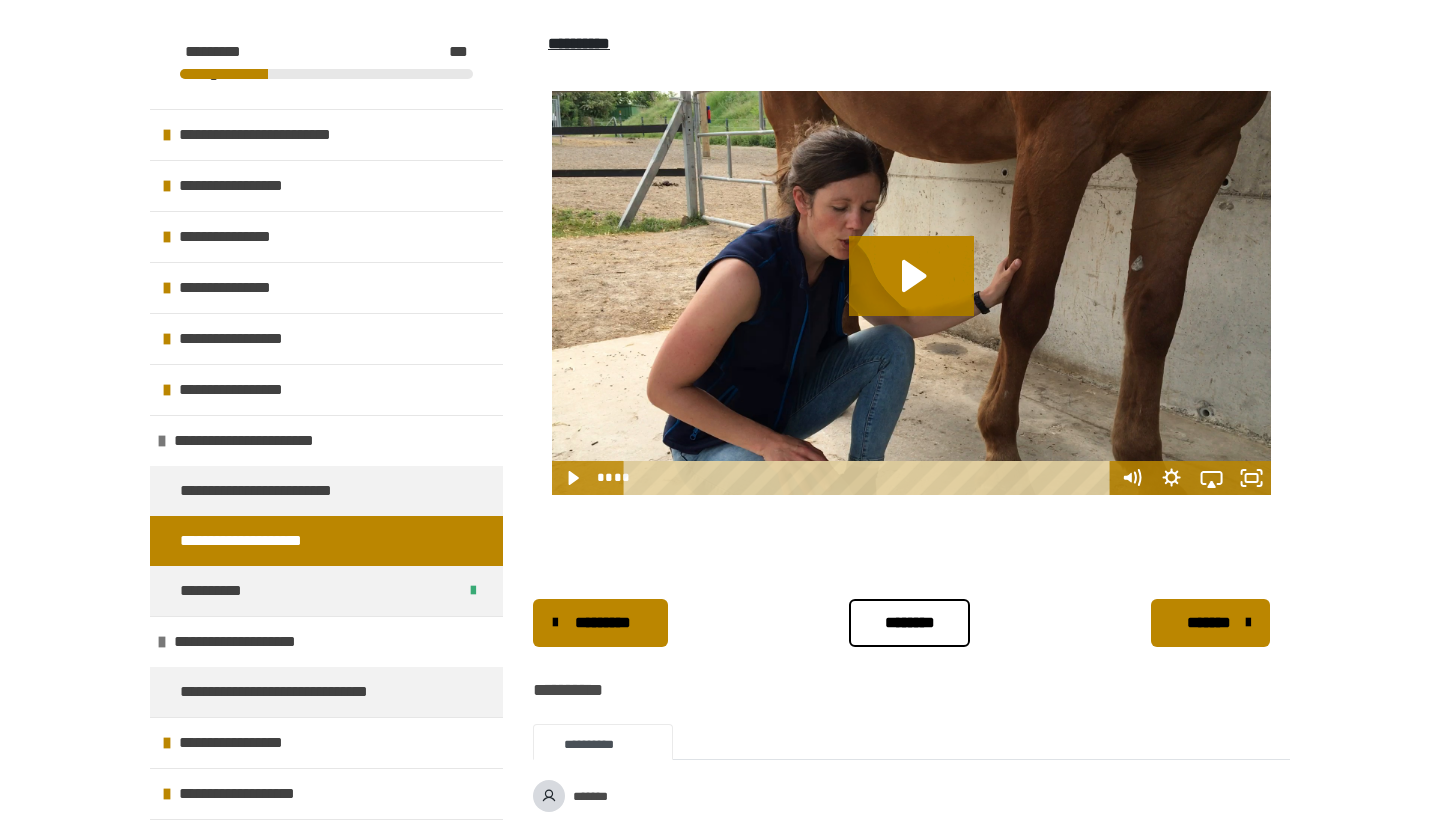 scroll, scrollTop: 2860, scrollLeft: 0, axis: vertical 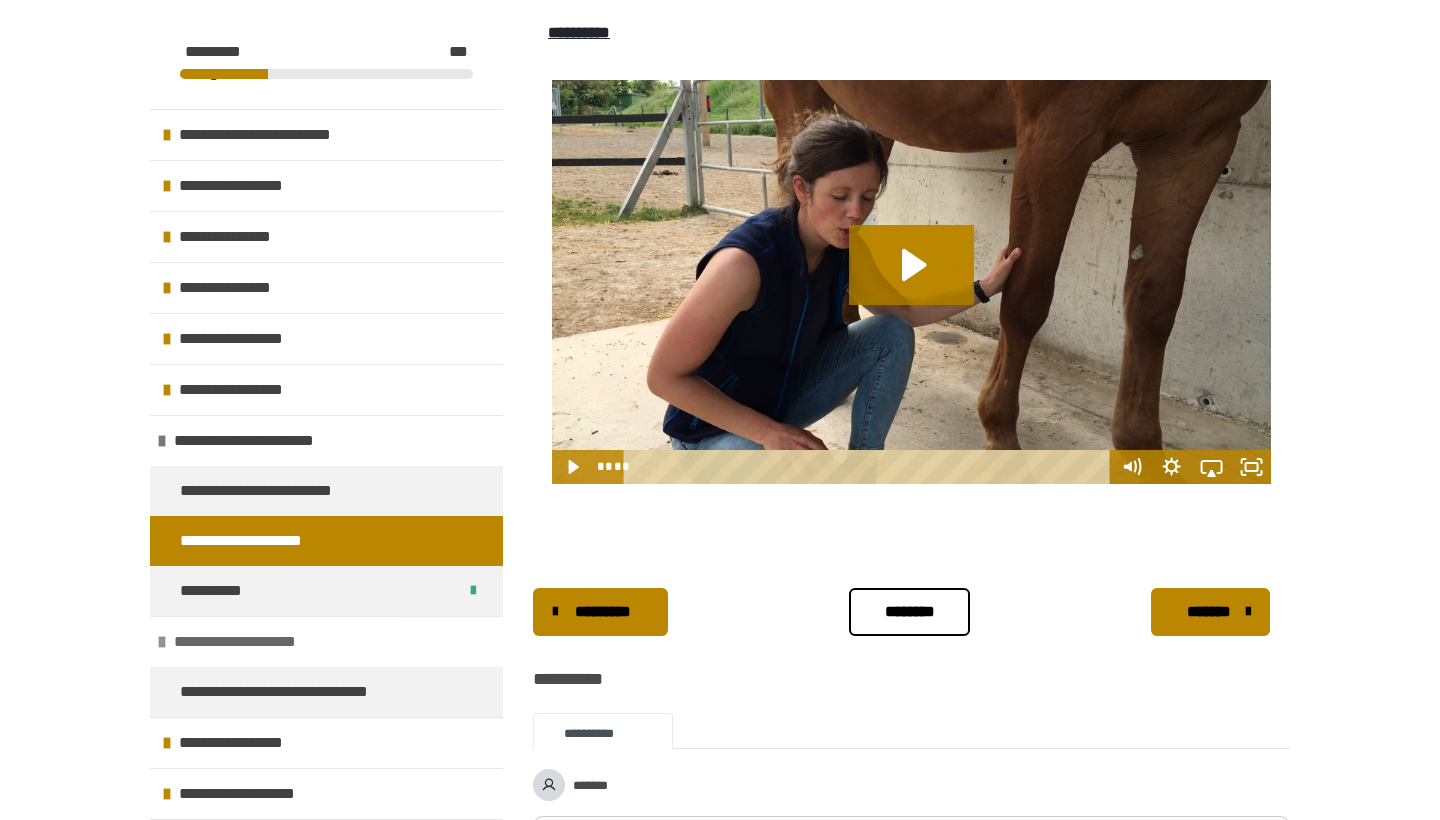 click on "**********" at bounding box center (245, 642) 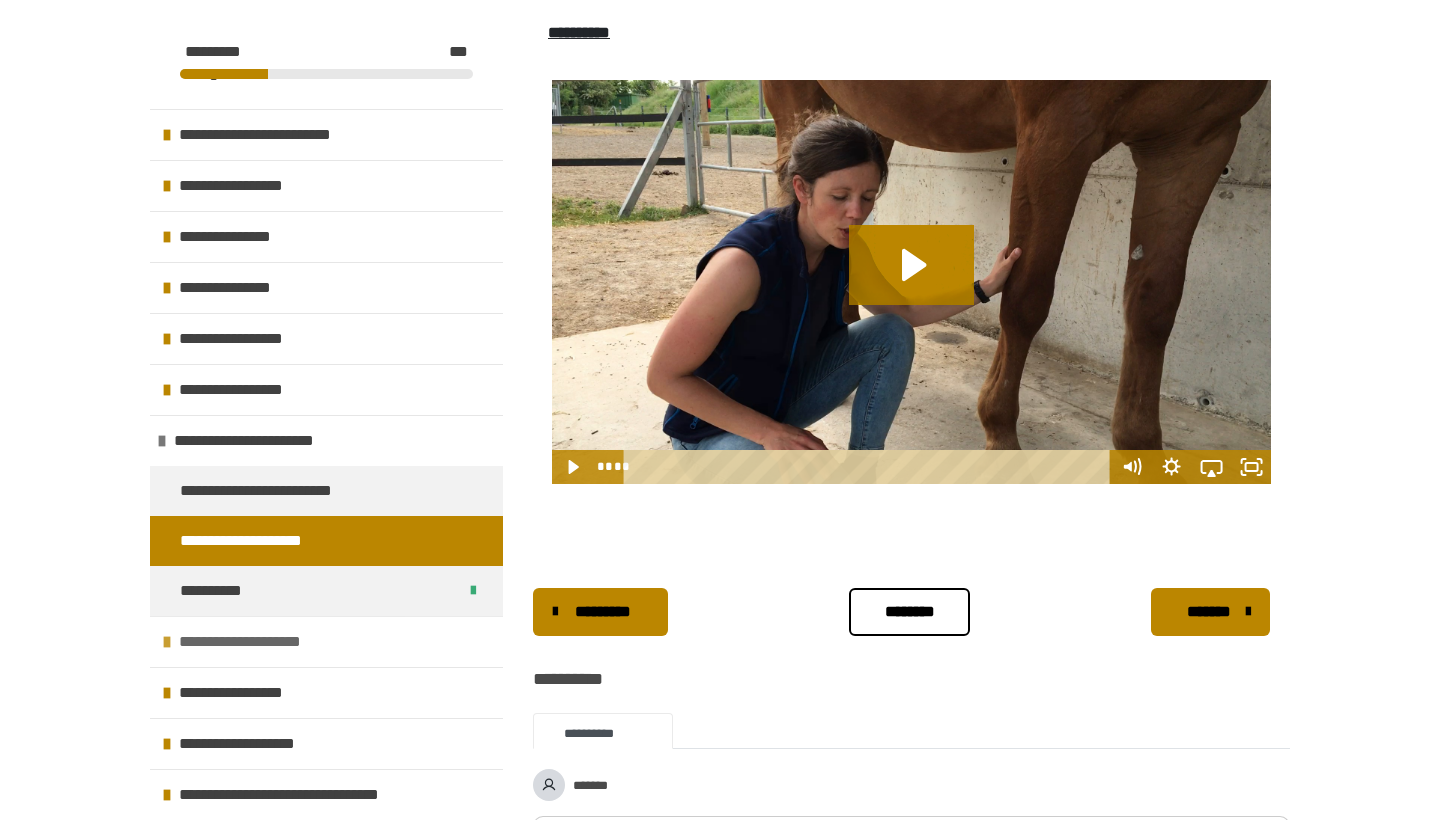 click on "**********" at bounding box center (250, 642) 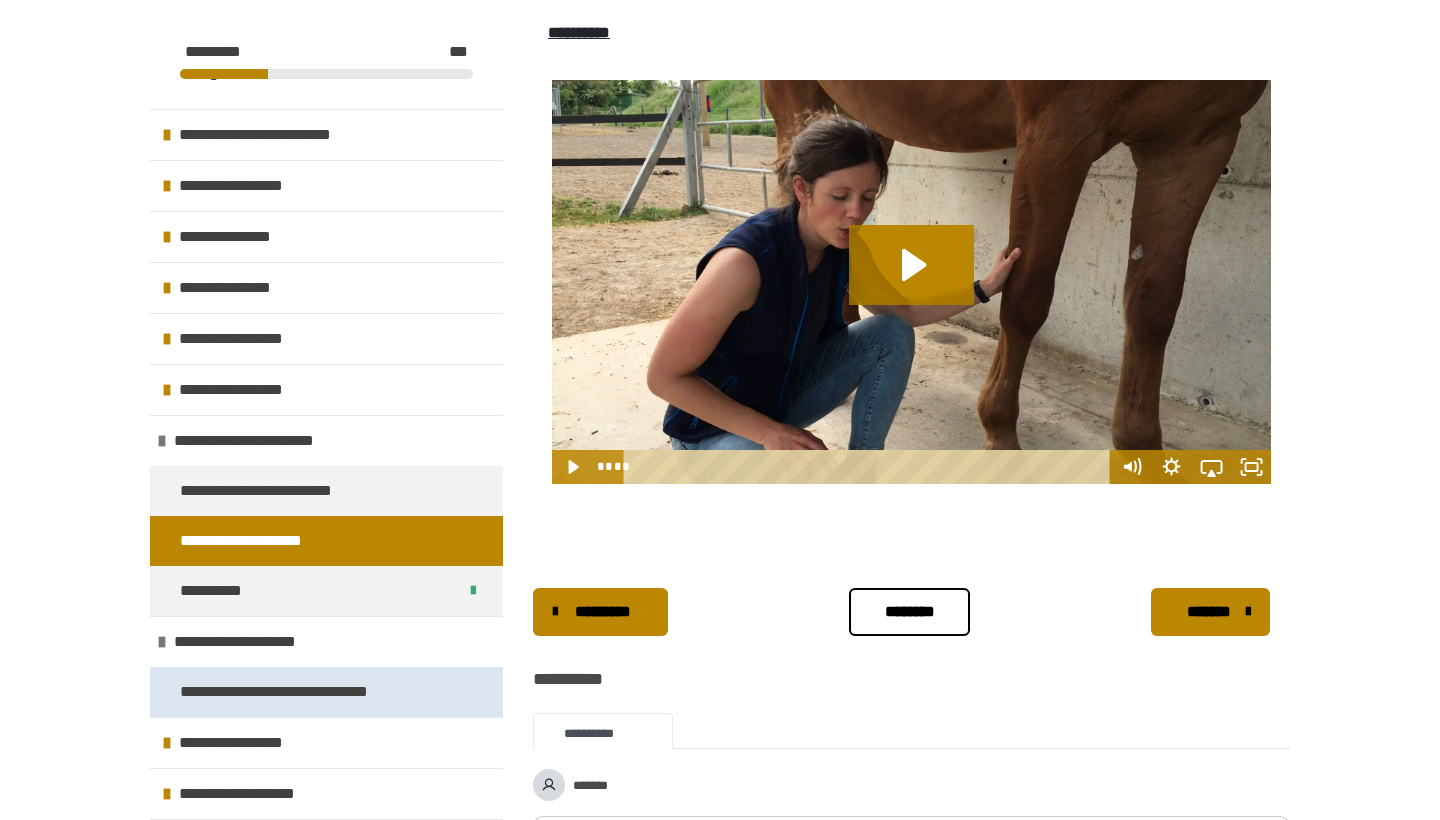 click on "**********" at bounding box center [296, 692] 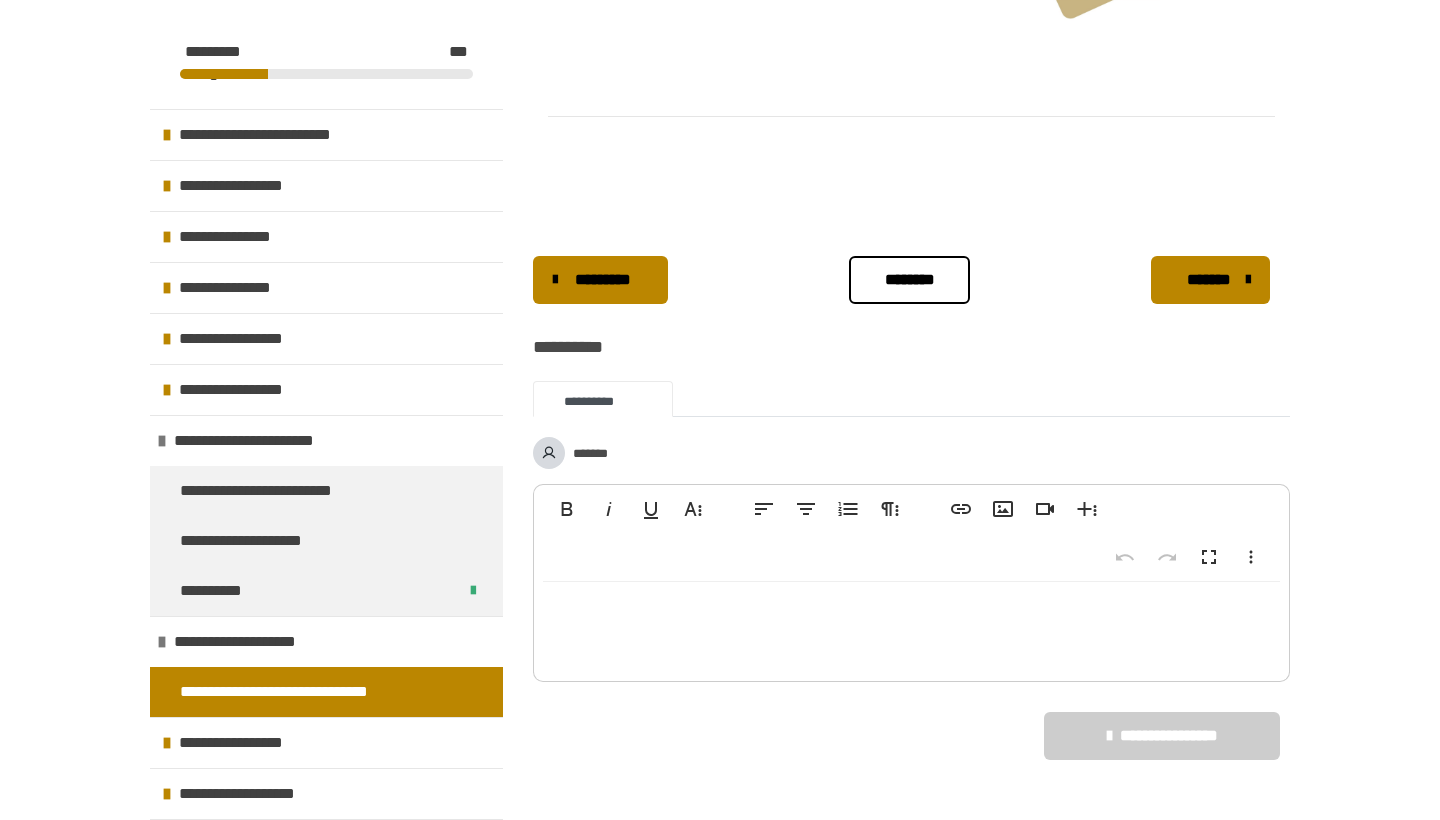 scroll, scrollTop: 721, scrollLeft: 0, axis: vertical 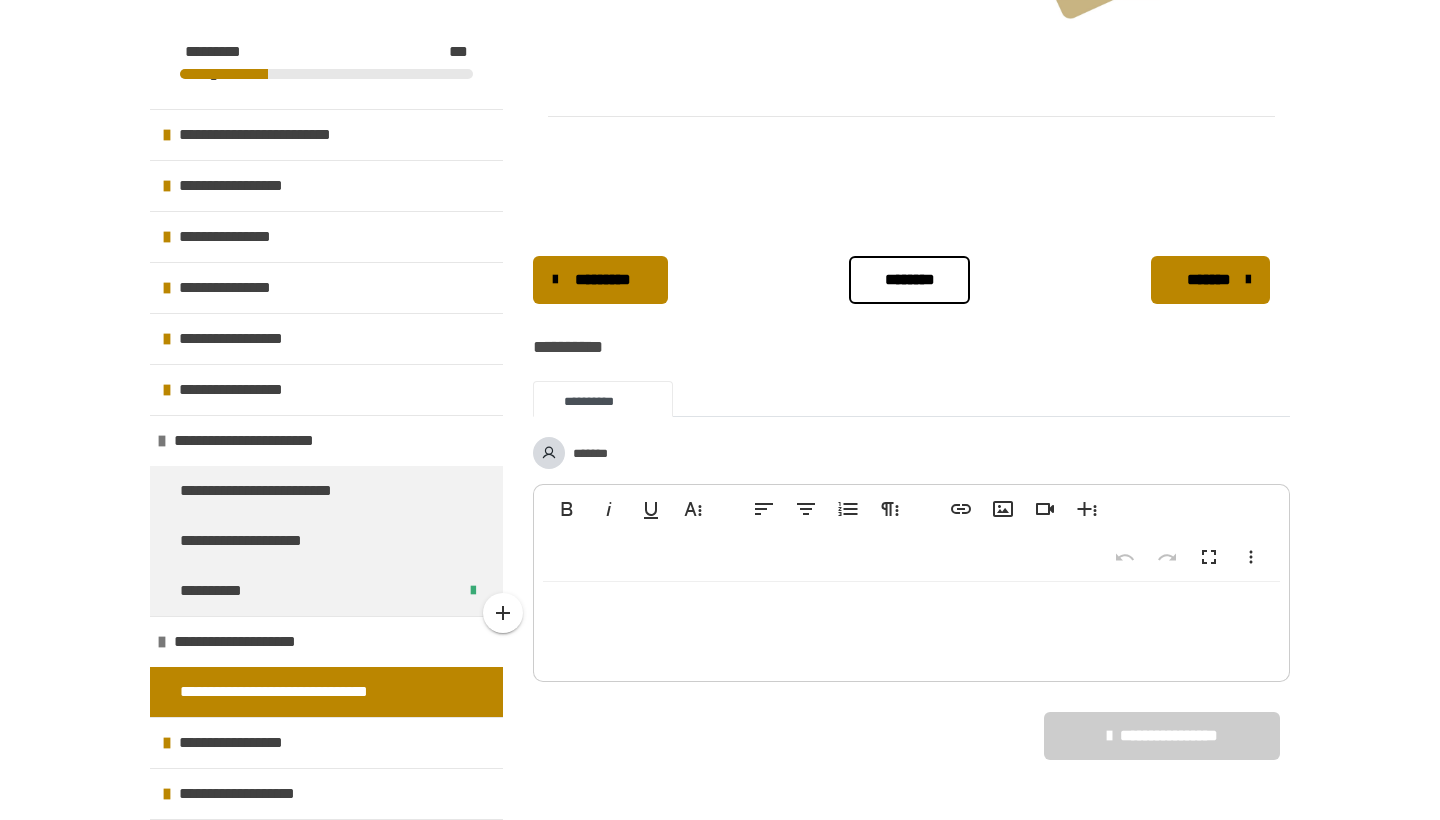 type 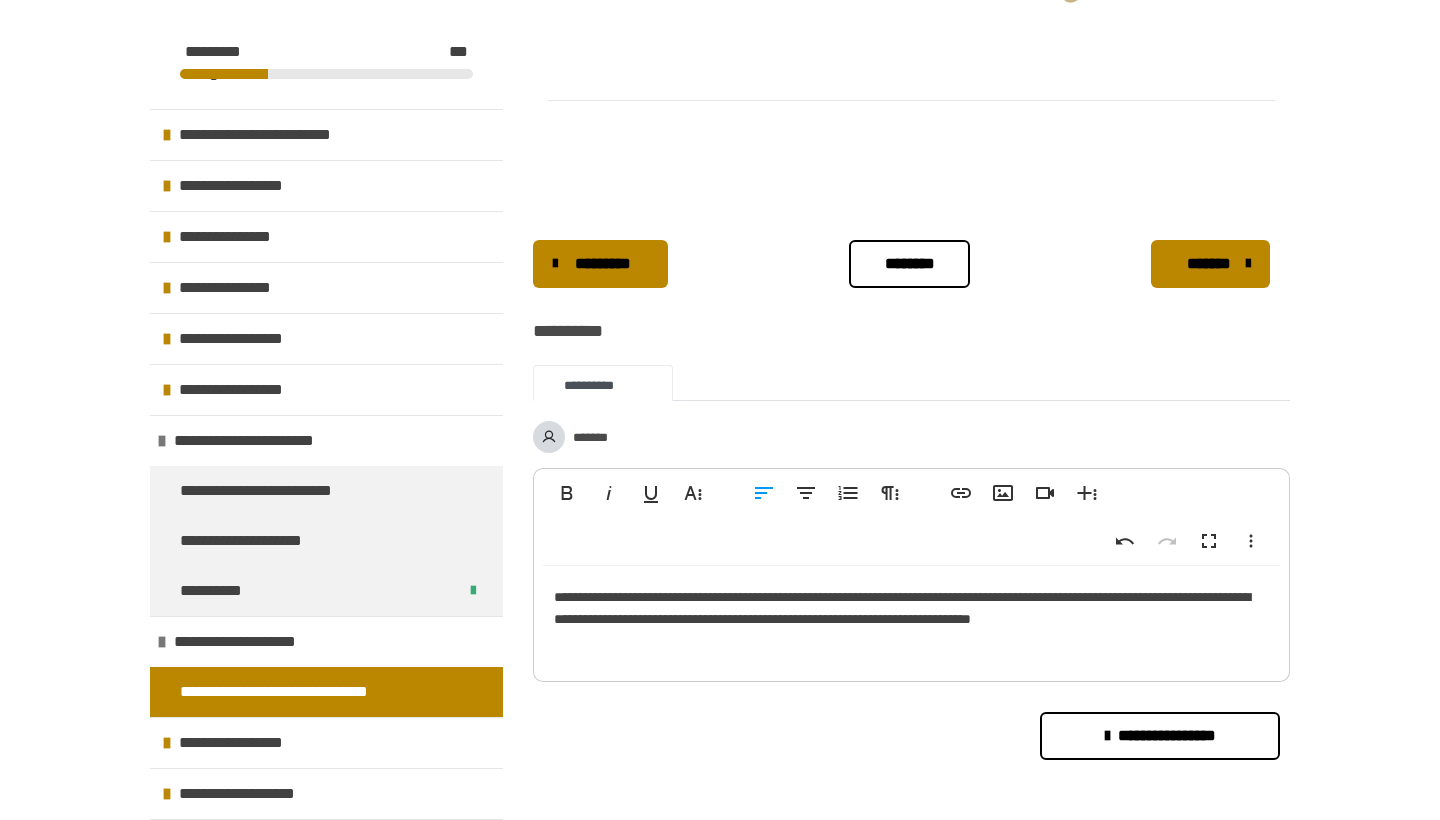 click on "**********" at bounding box center (911, 619) 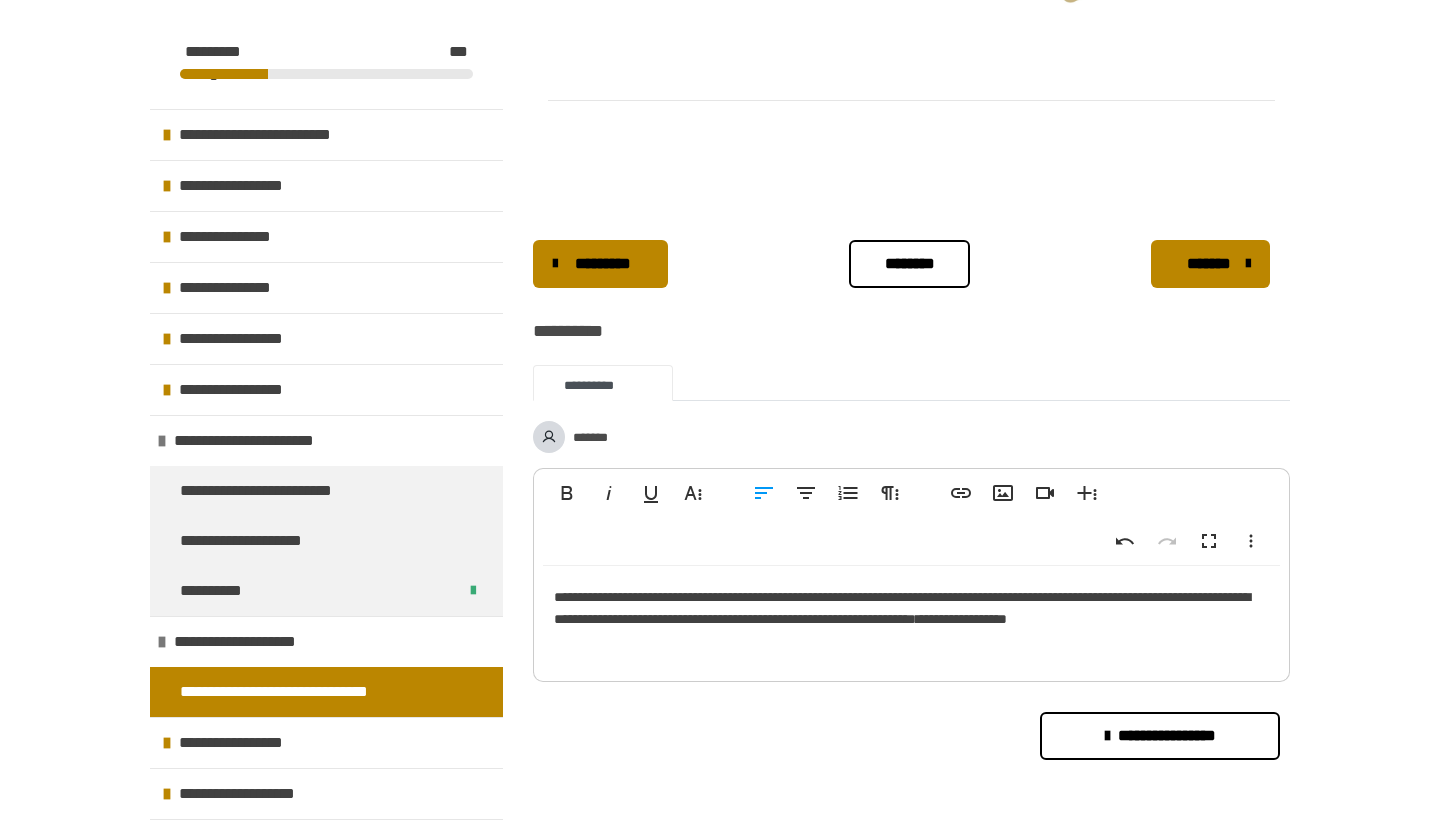 drag, startPoint x: 1172, startPoint y: 636, endPoint x: 1194, endPoint y: 633, distance: 22.203604 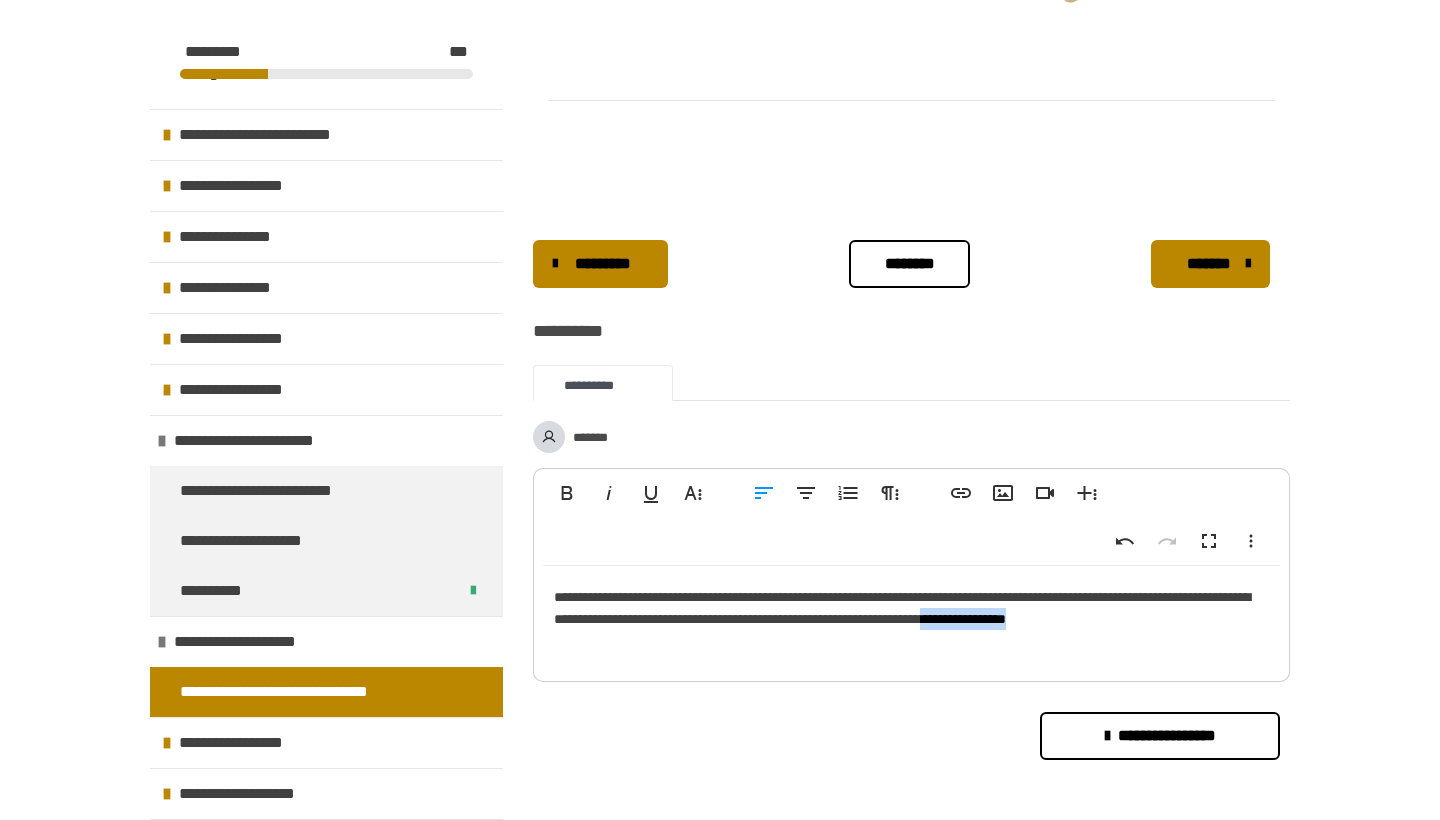 drag, startPoint x: 557, startPoint y: 657, endPoint x: 766, endPoint y: 678, distance: 210.05237 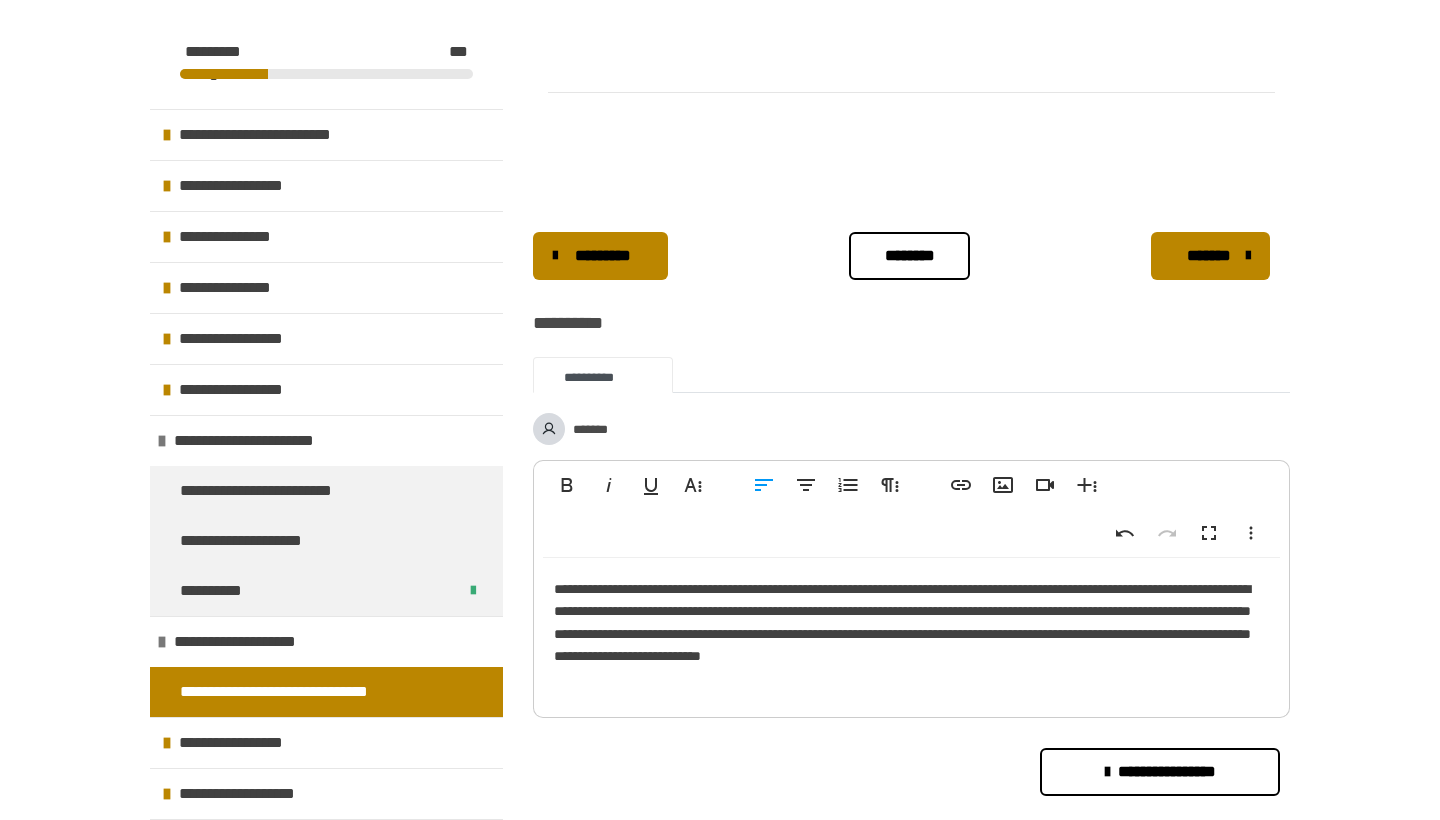 click on "**********" at bounding box center [911, 633] 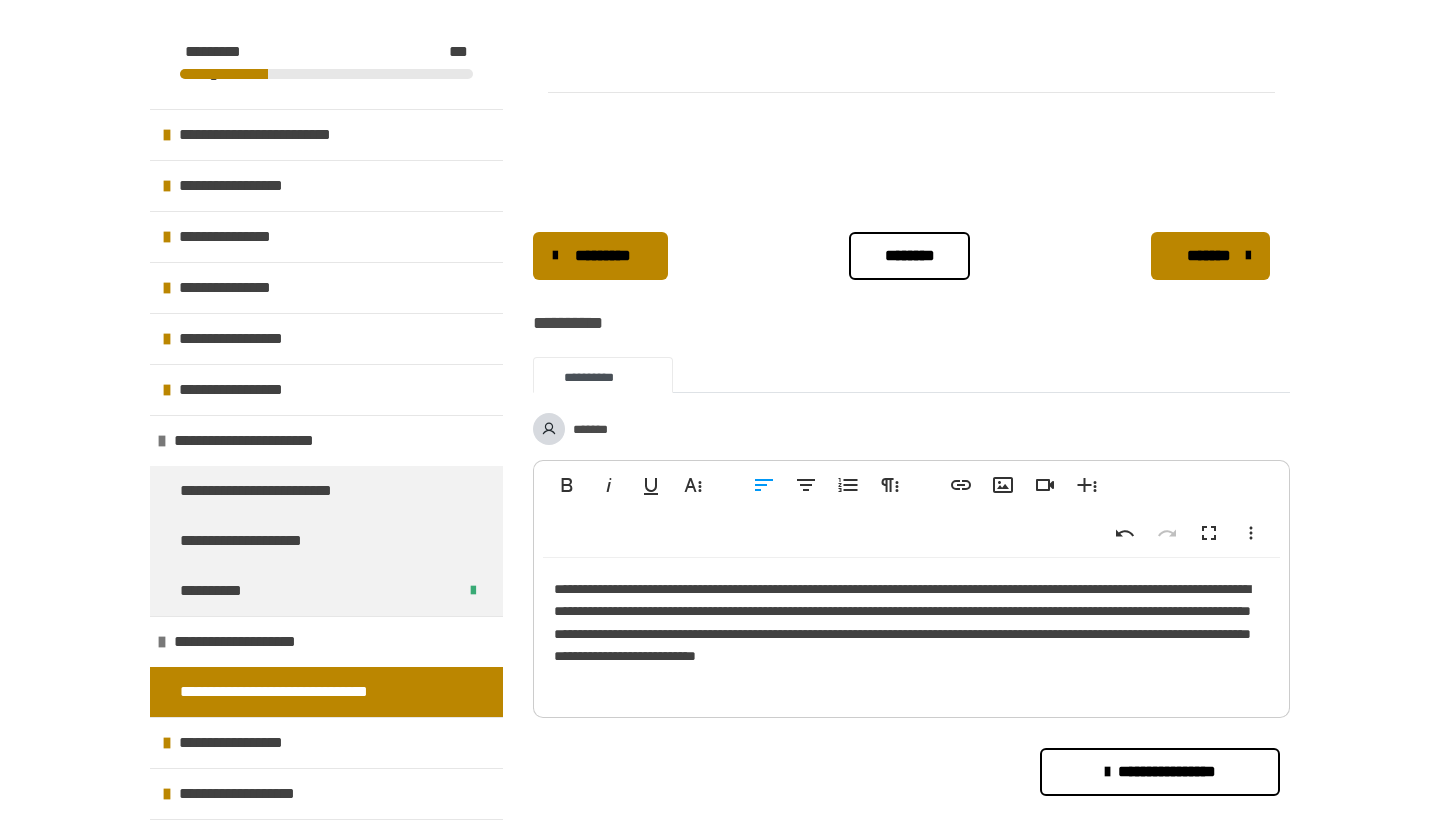 click on "**********" at bounding box center (911, 633) 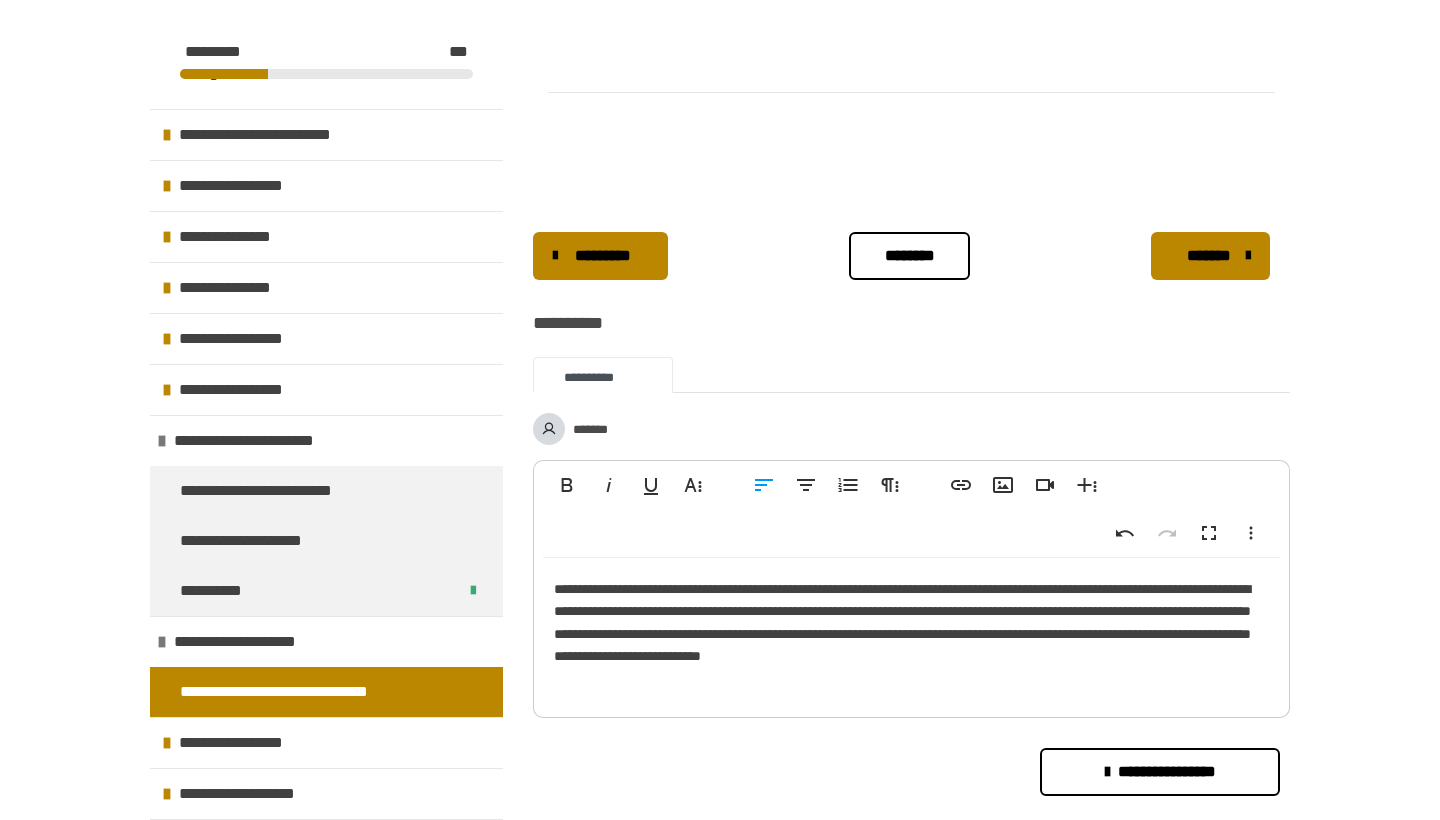 click on "**********" at bounding box center [911, 633] 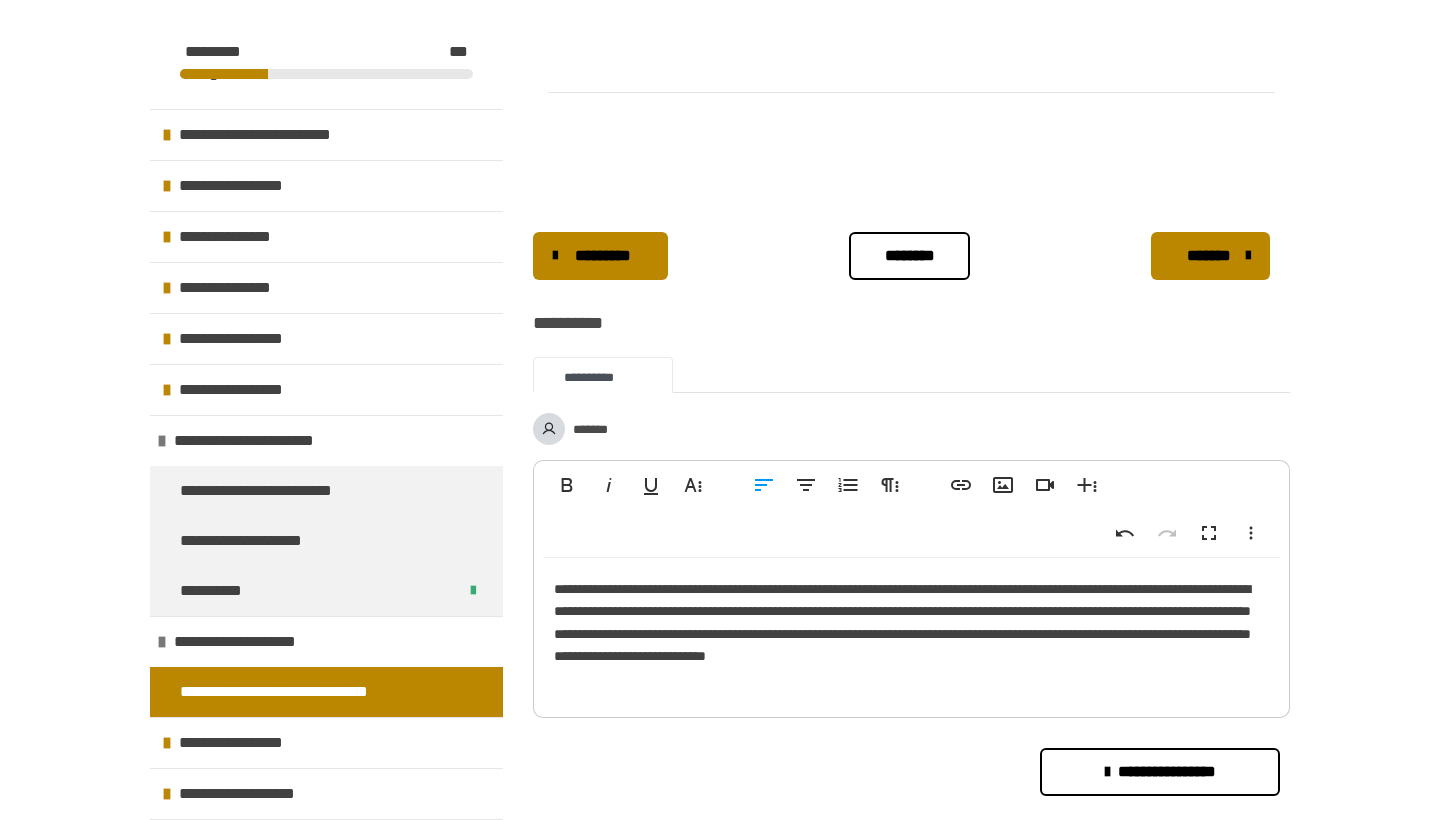 click on "**********" at bounding box center [911, 633] 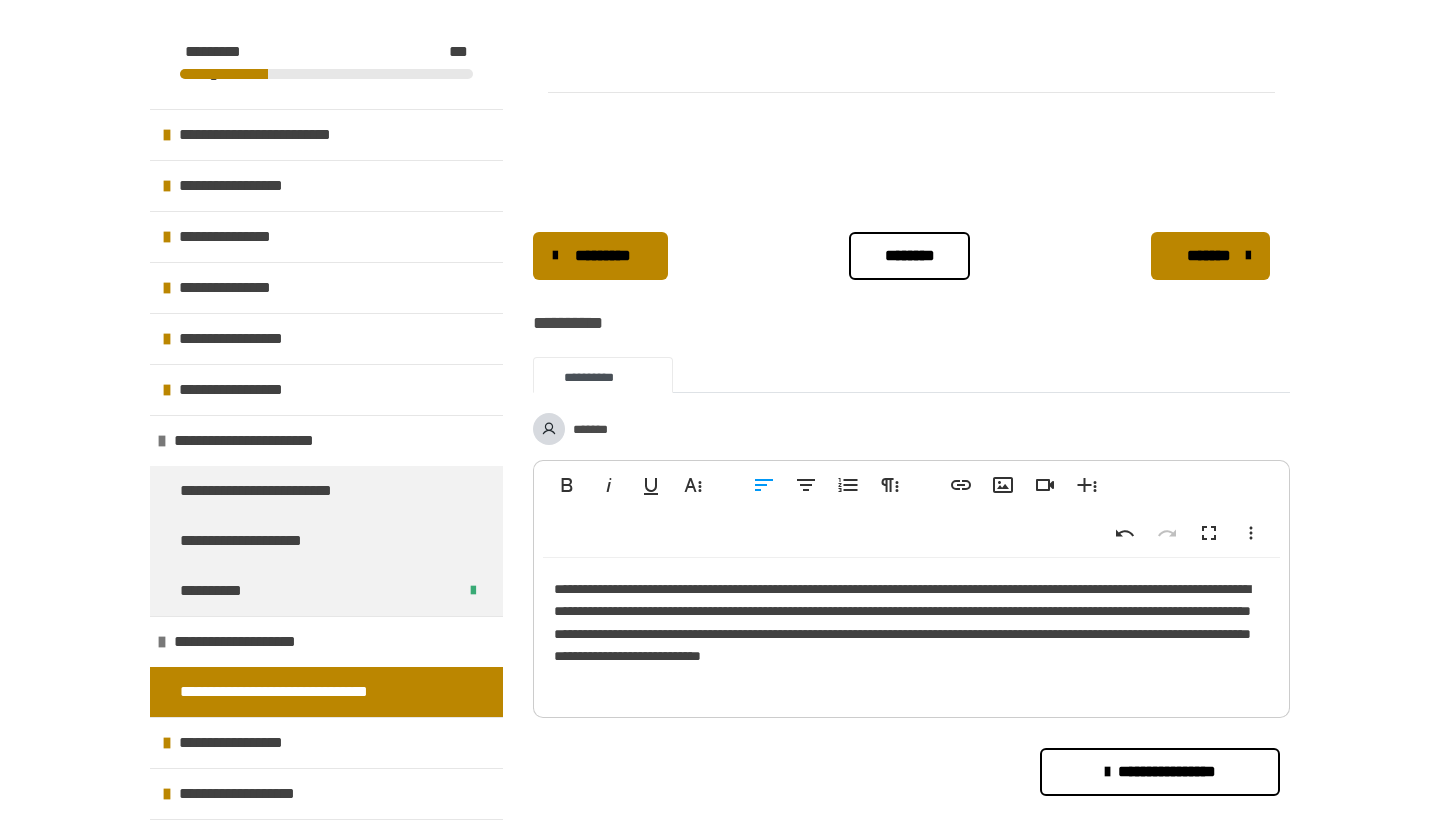 click on "**********" at bounding box center (911, 633) 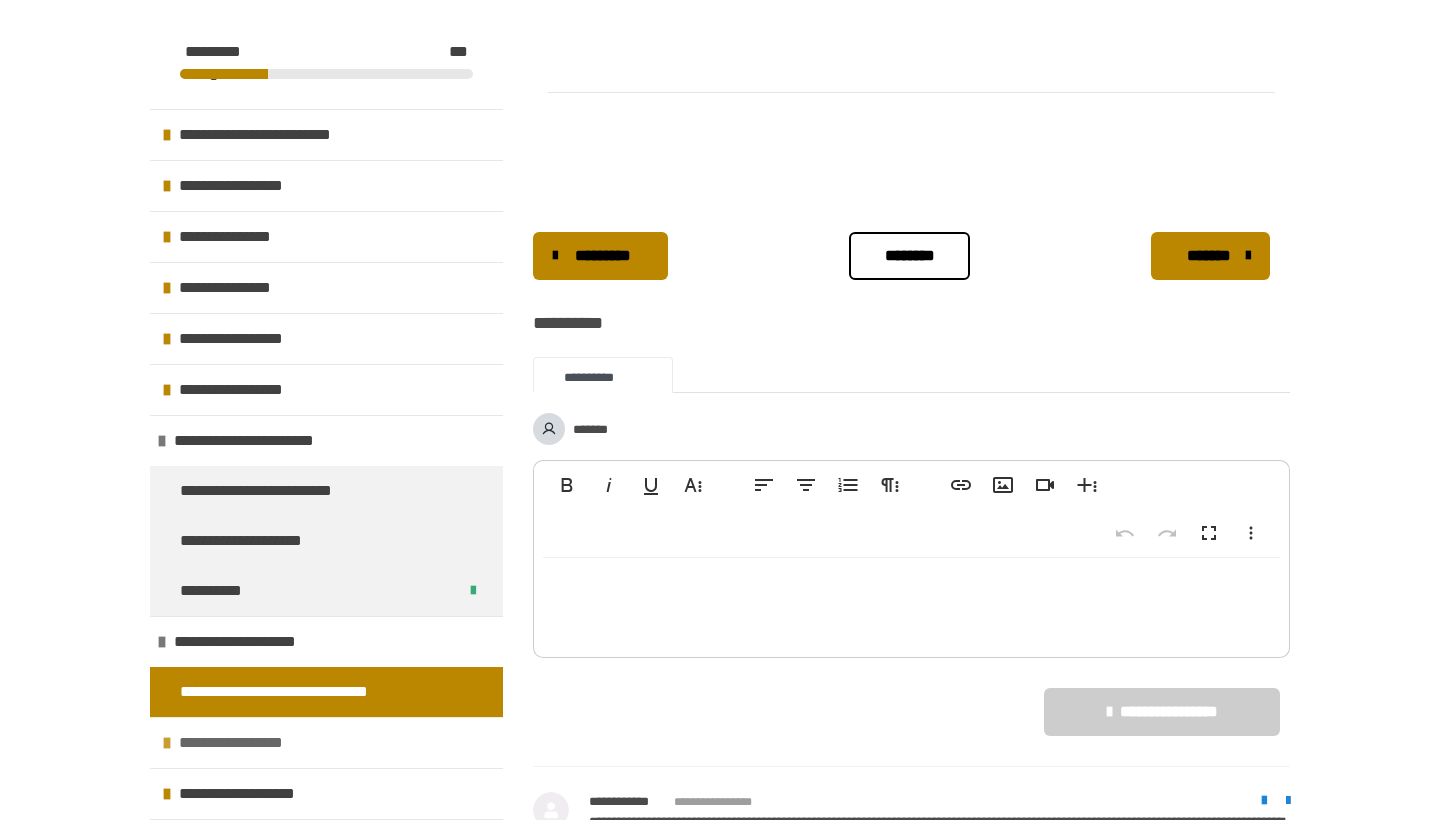 click on "**********" at bounding box center [237, 743] 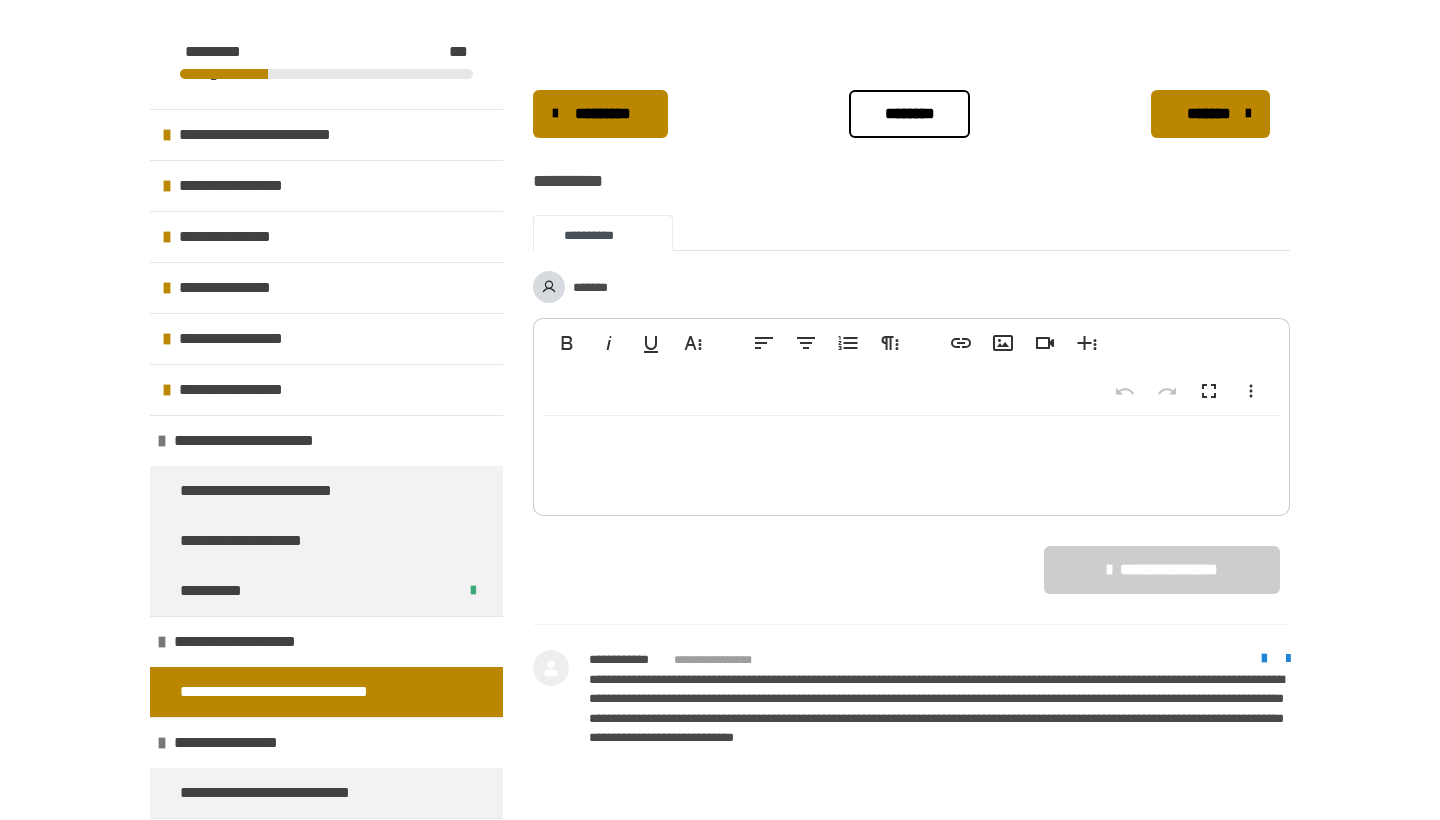 scroll, scrollTop: 886, scrollLeft: 0, axis: vertical 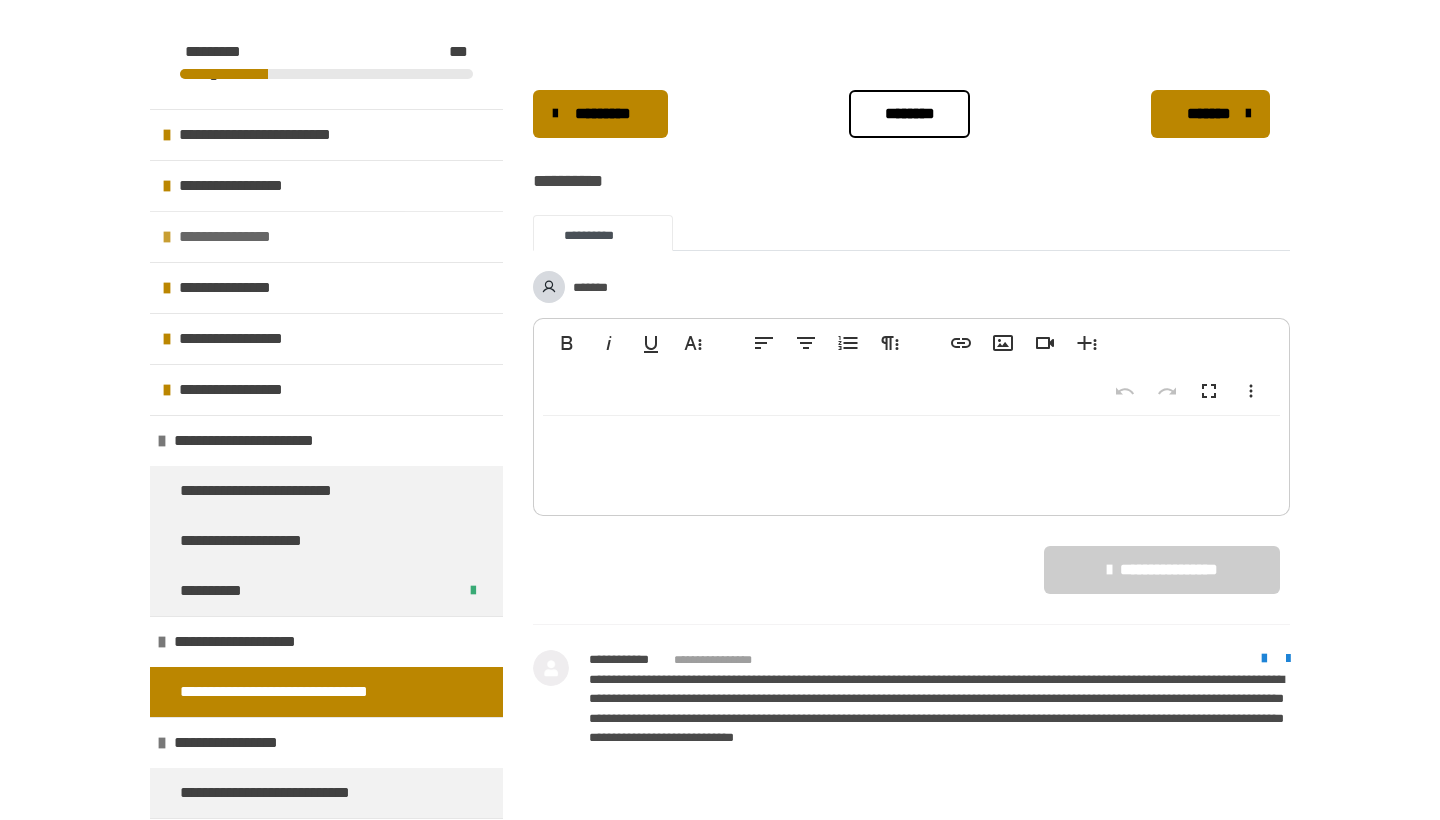 click on "**********" at bounding box center [231, 237] 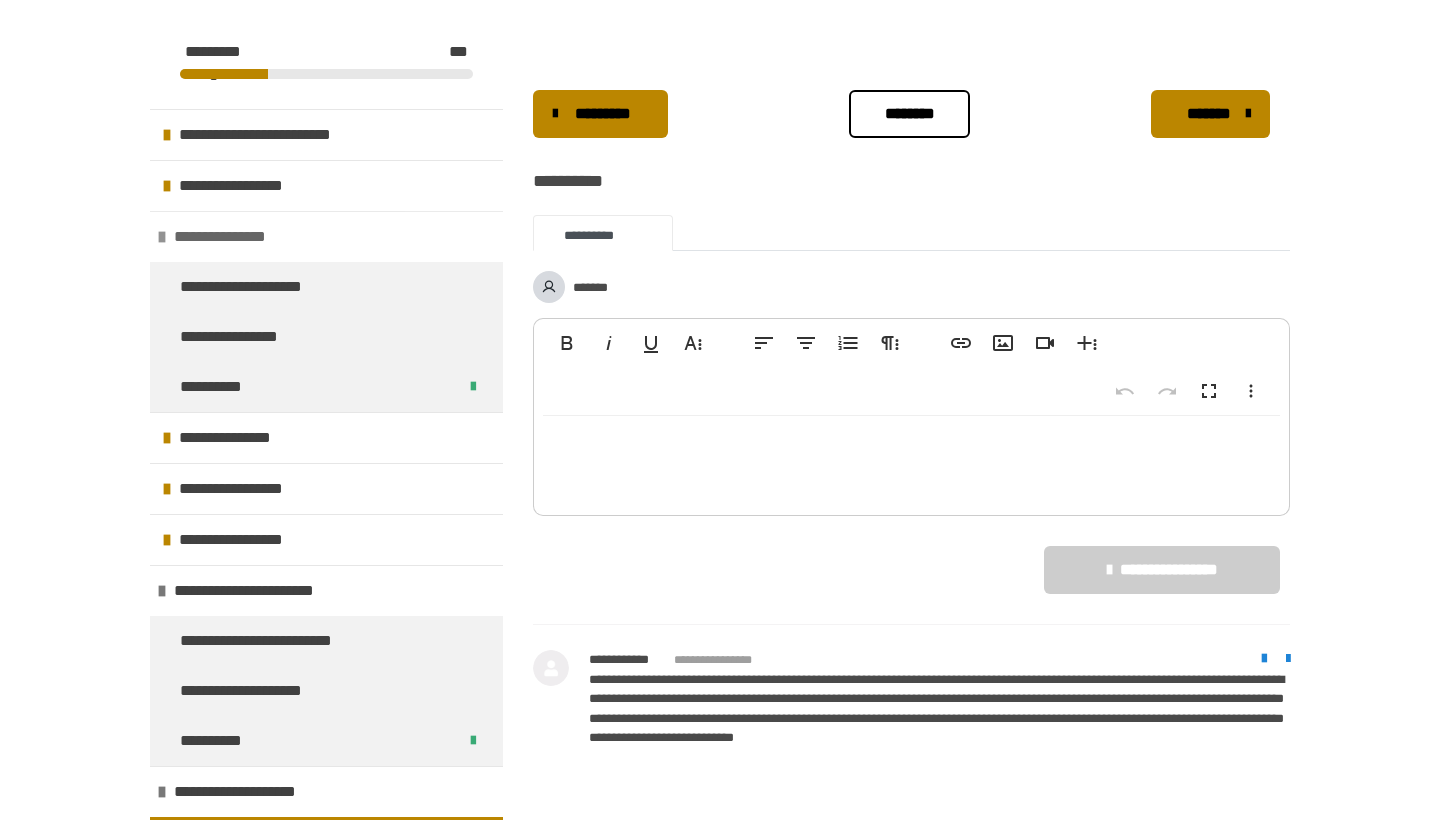 click on "**********" at bounding box center [226, 237] 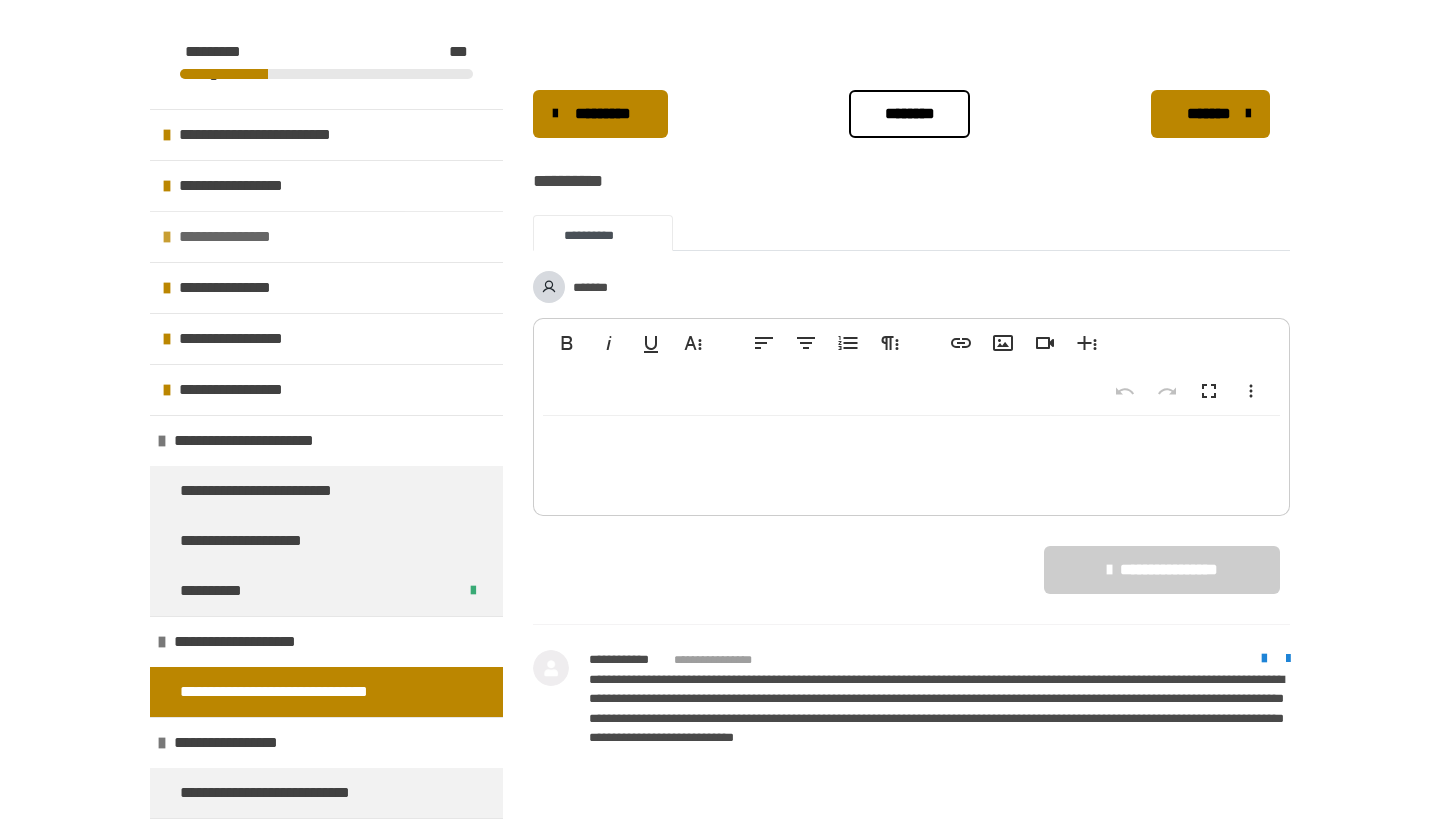 click at bounding box center [167, 237] 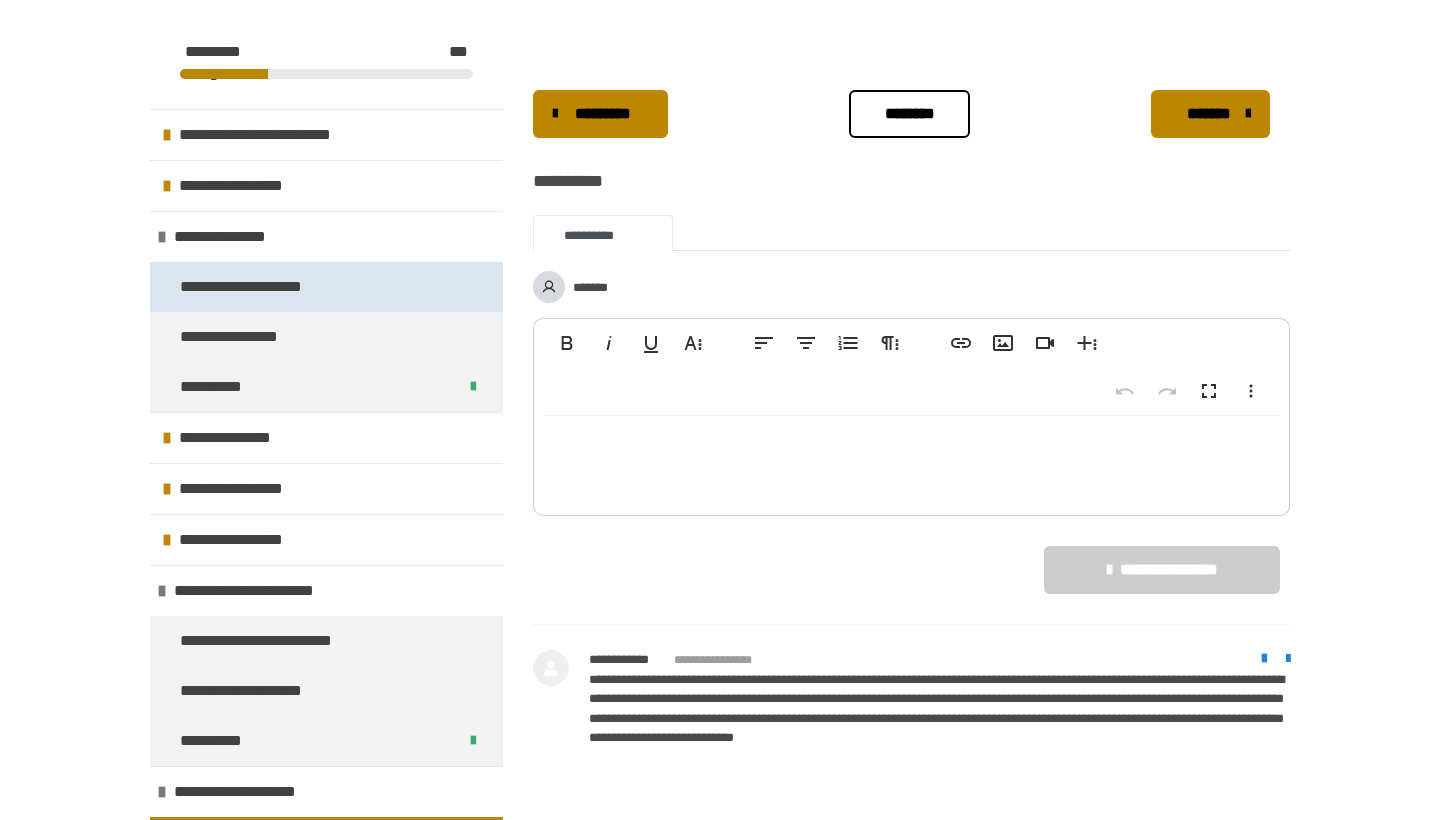 click on "**********" at bounding box center (253, 287) 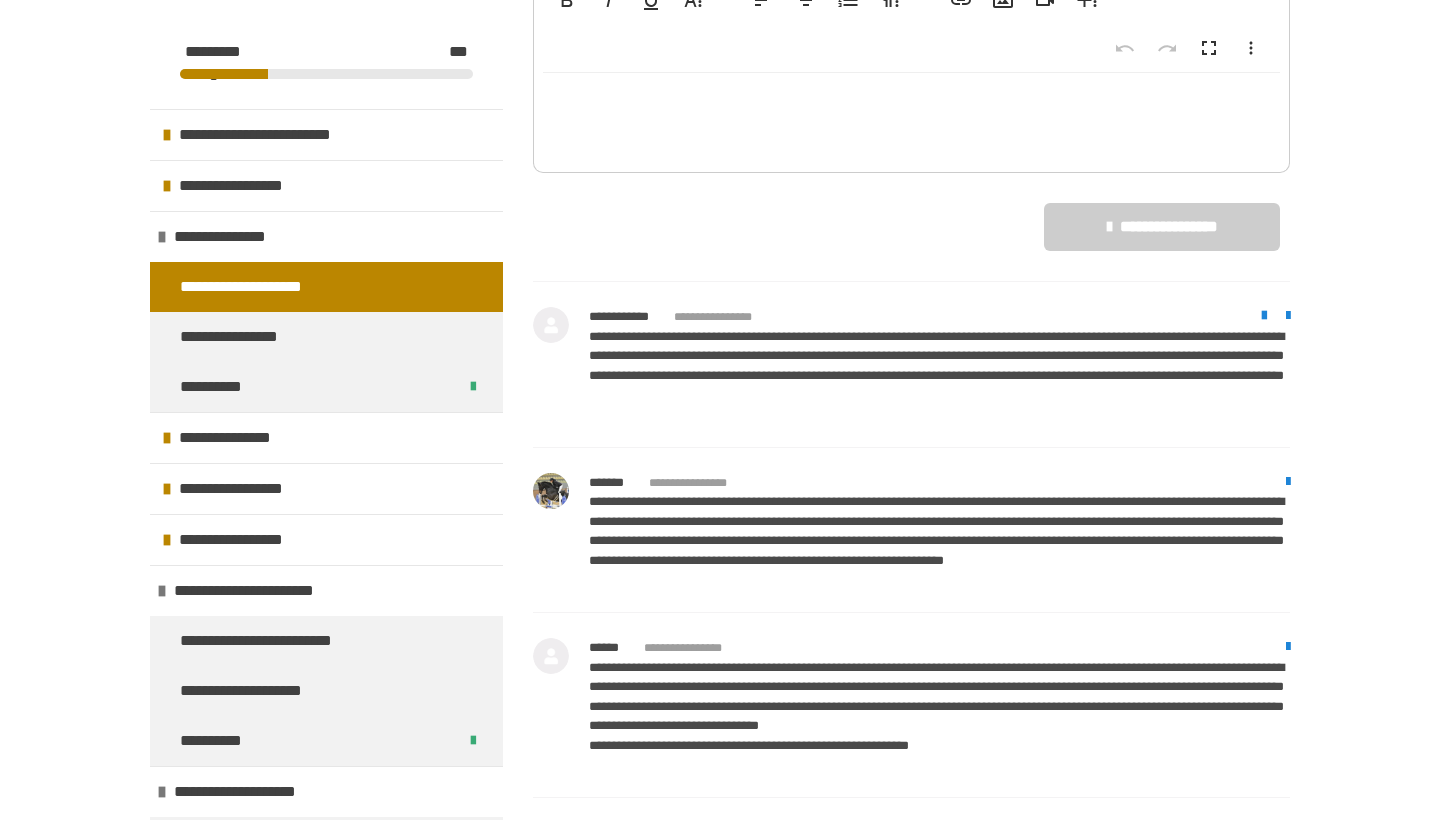 scroll, scrollTop: 4954, scrollLeft: 0, axis: vertical 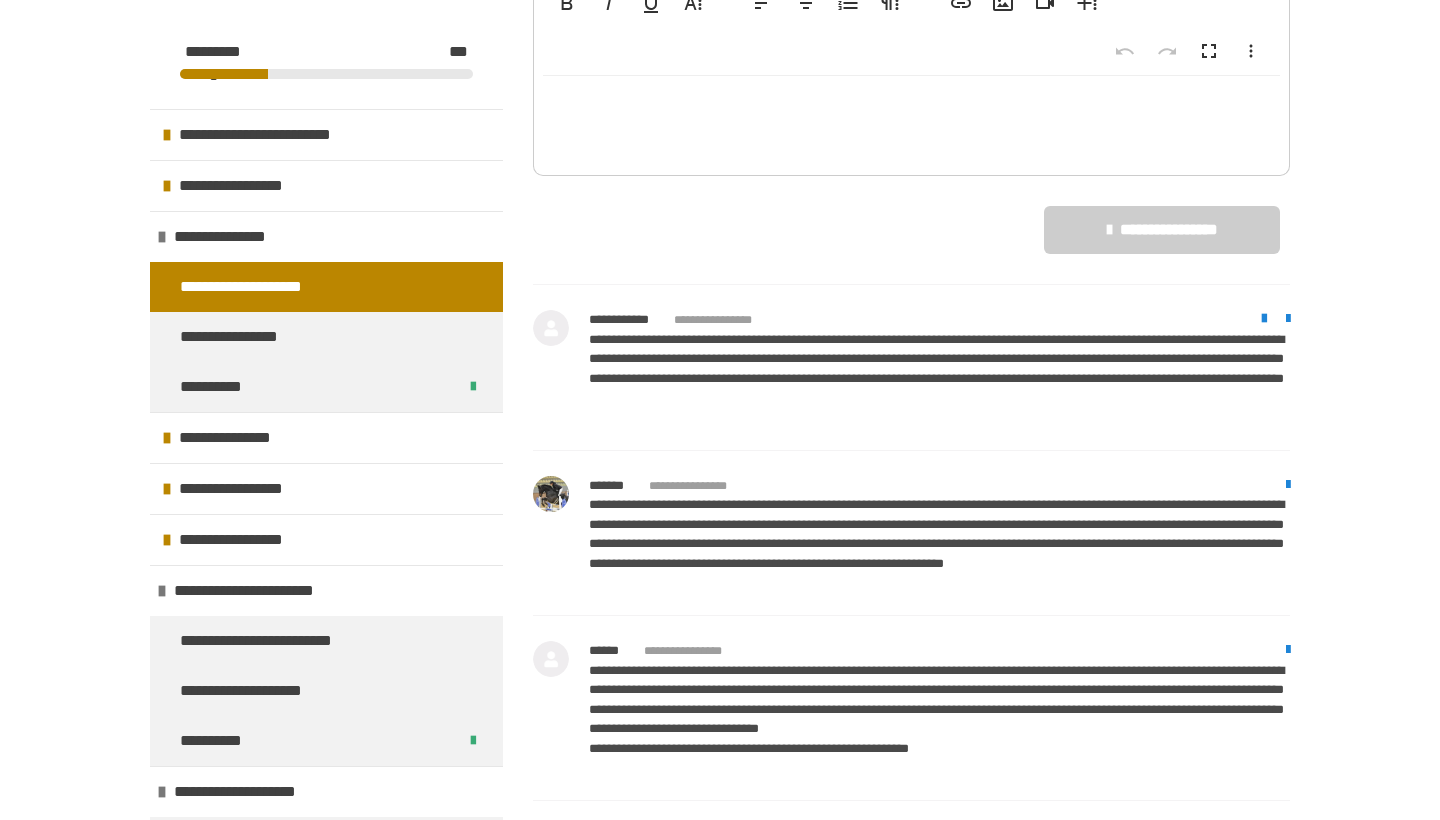 click on "**********" at bounding box center (720, -1032) 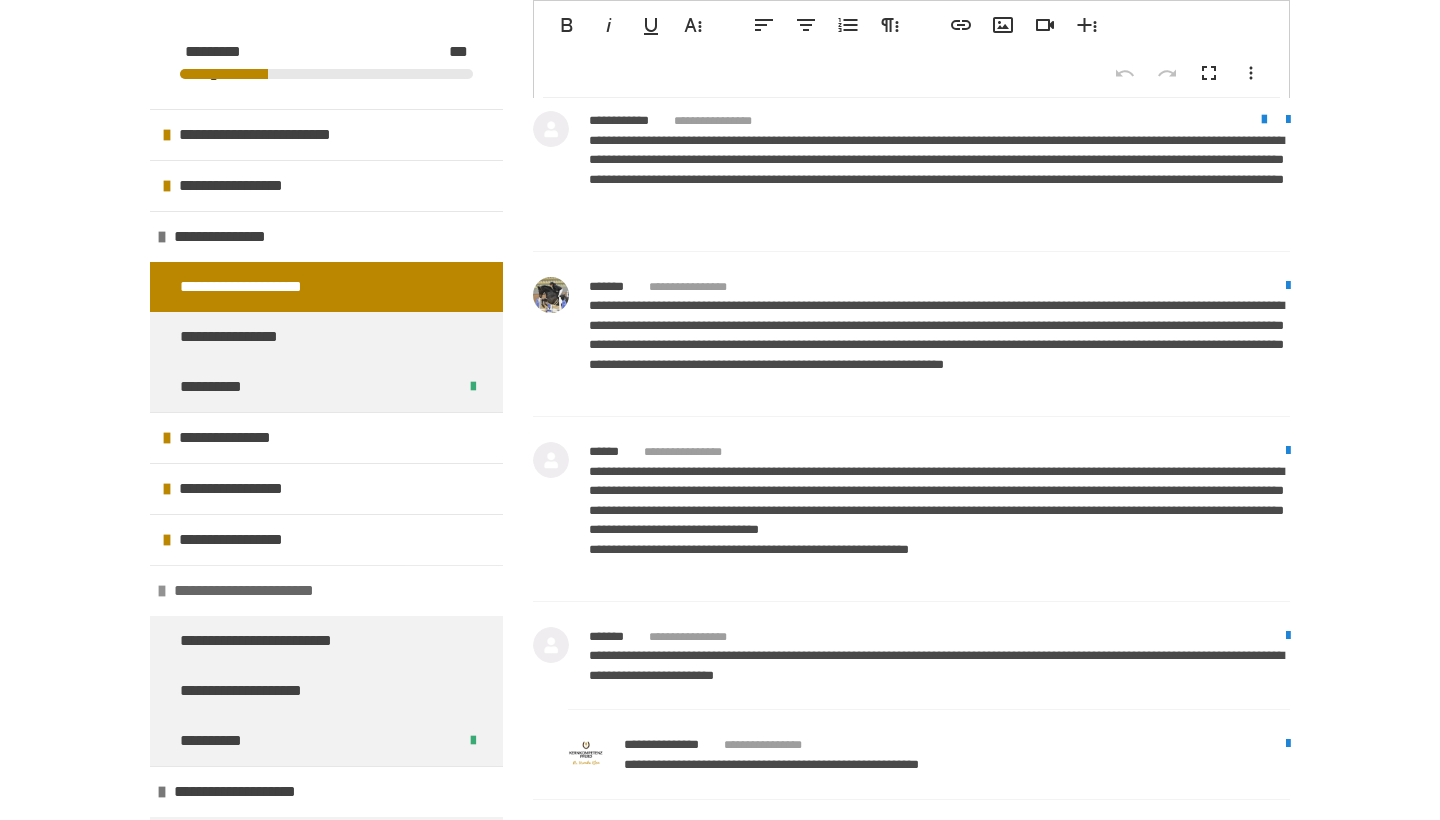 scroll, scrollTop: 5155, scrollLeft: 0, axis: vertical 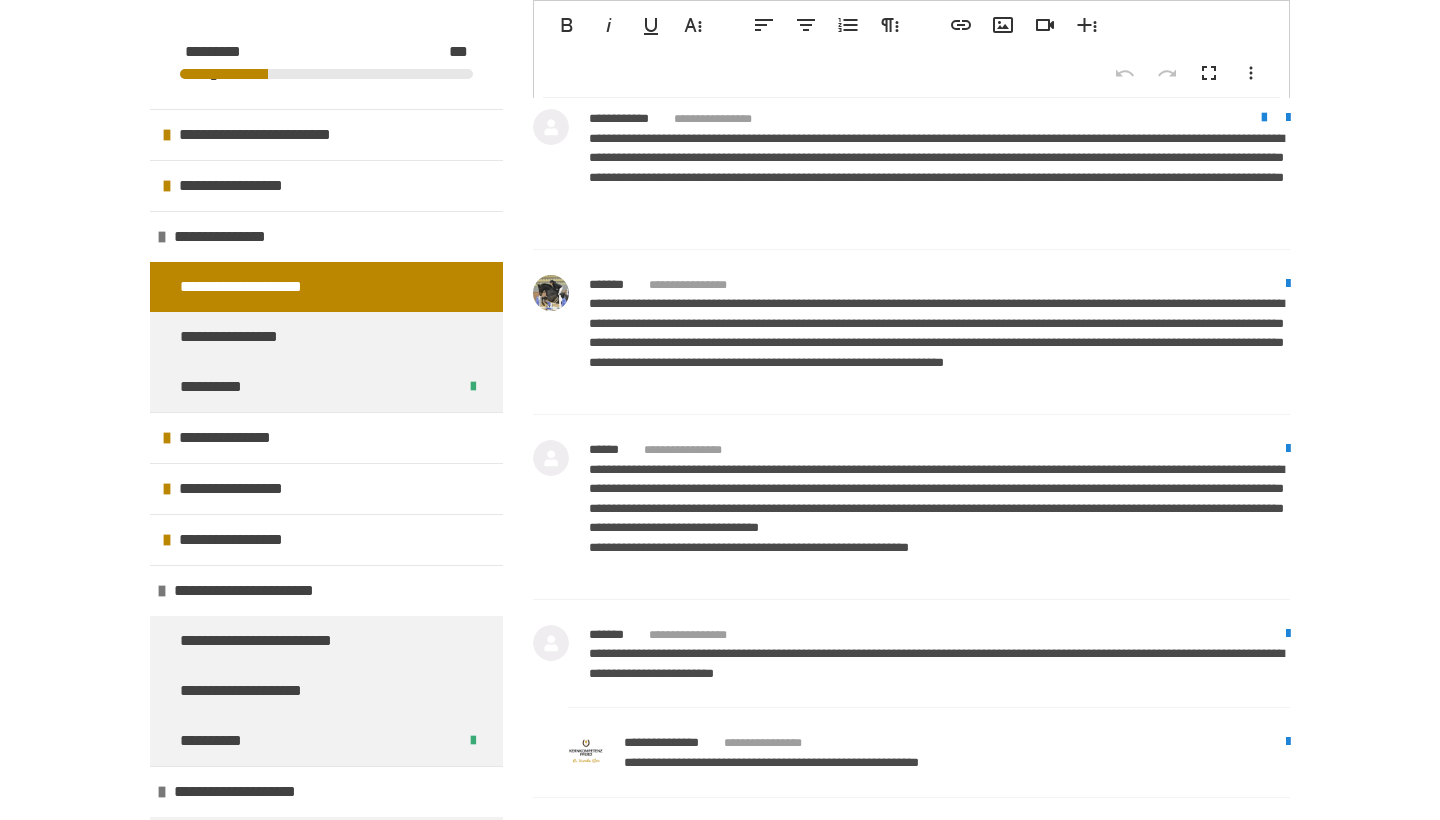 click on "**********" at bounding box center (720, -1233) 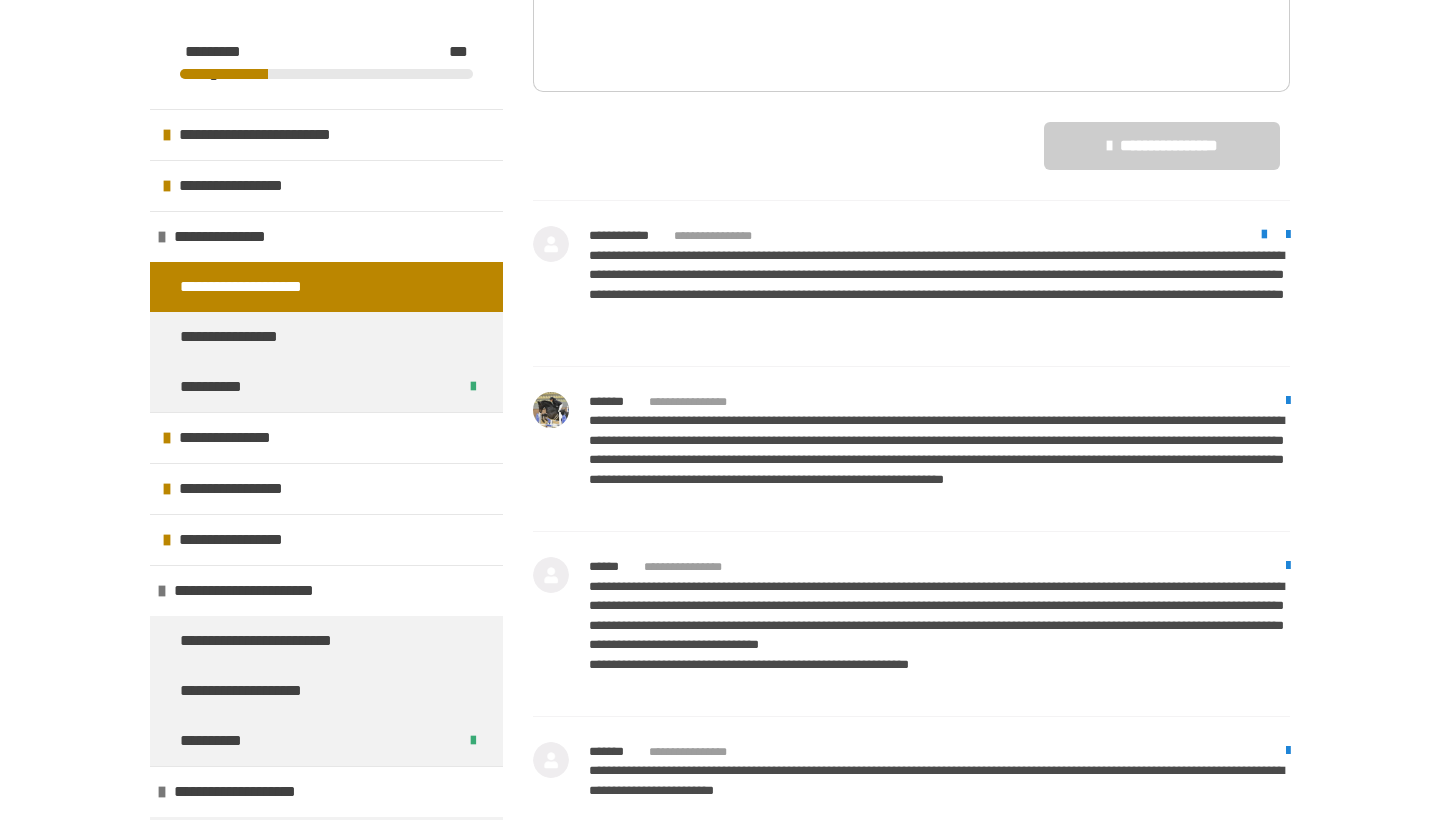 scroll, scrollTop: 5038, scrollLeft: 0, axis: vertical 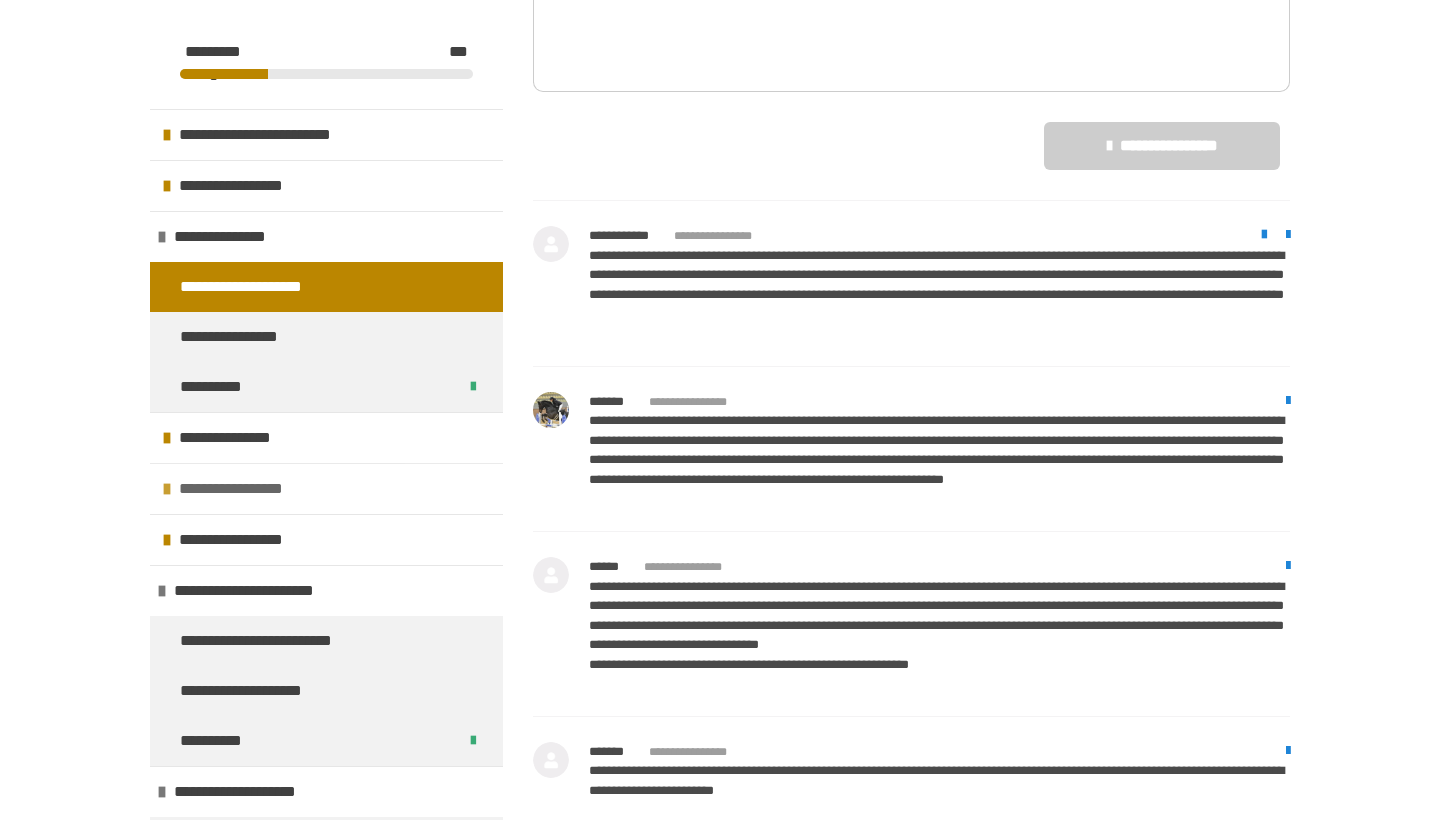 click on "**********" at bounding box center (326, 488) 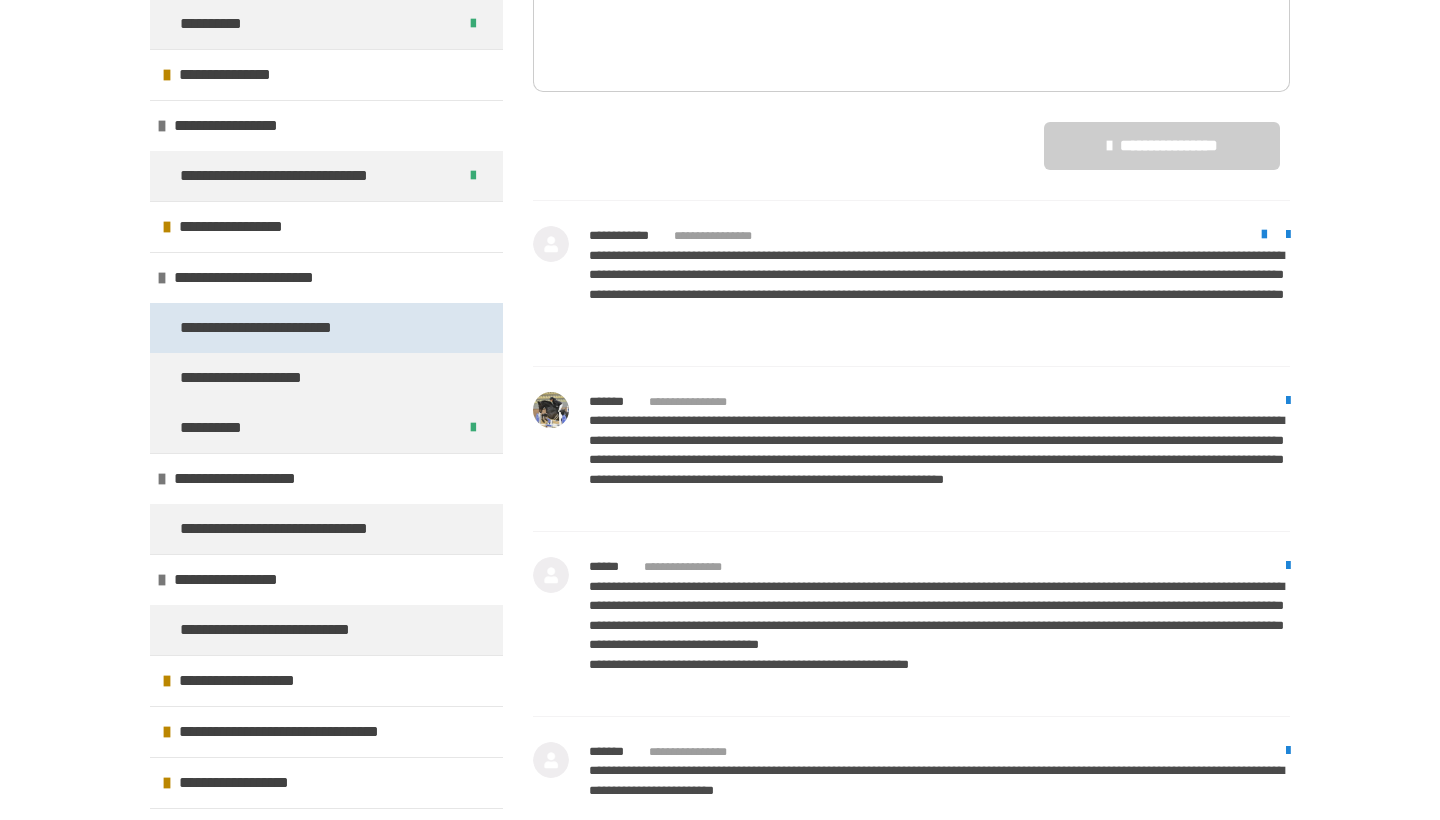 scroll, scrollTop: 374, scrollLeft: 0, axis: vertical 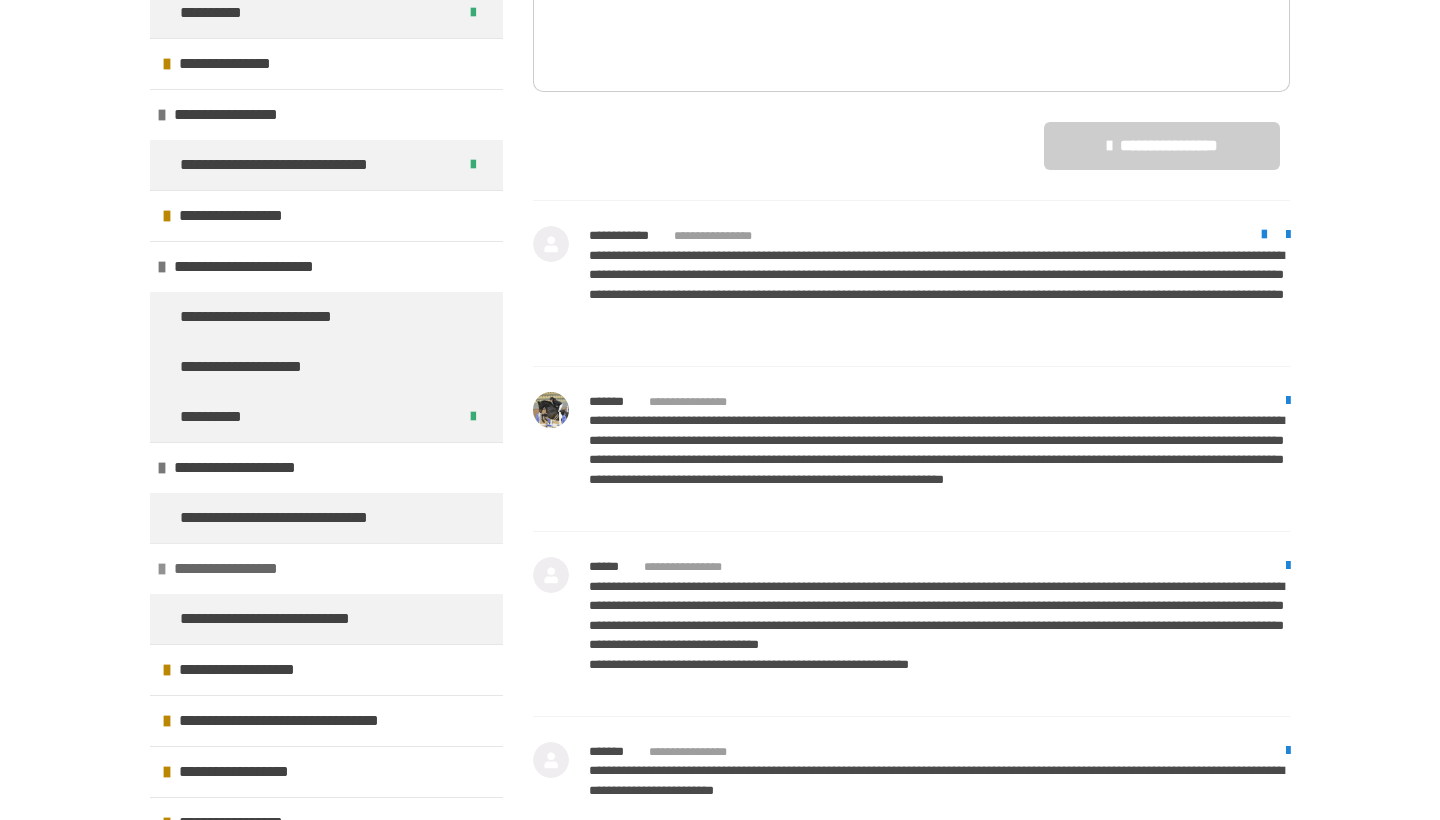click on "**********" at bounding box center (232, 569) 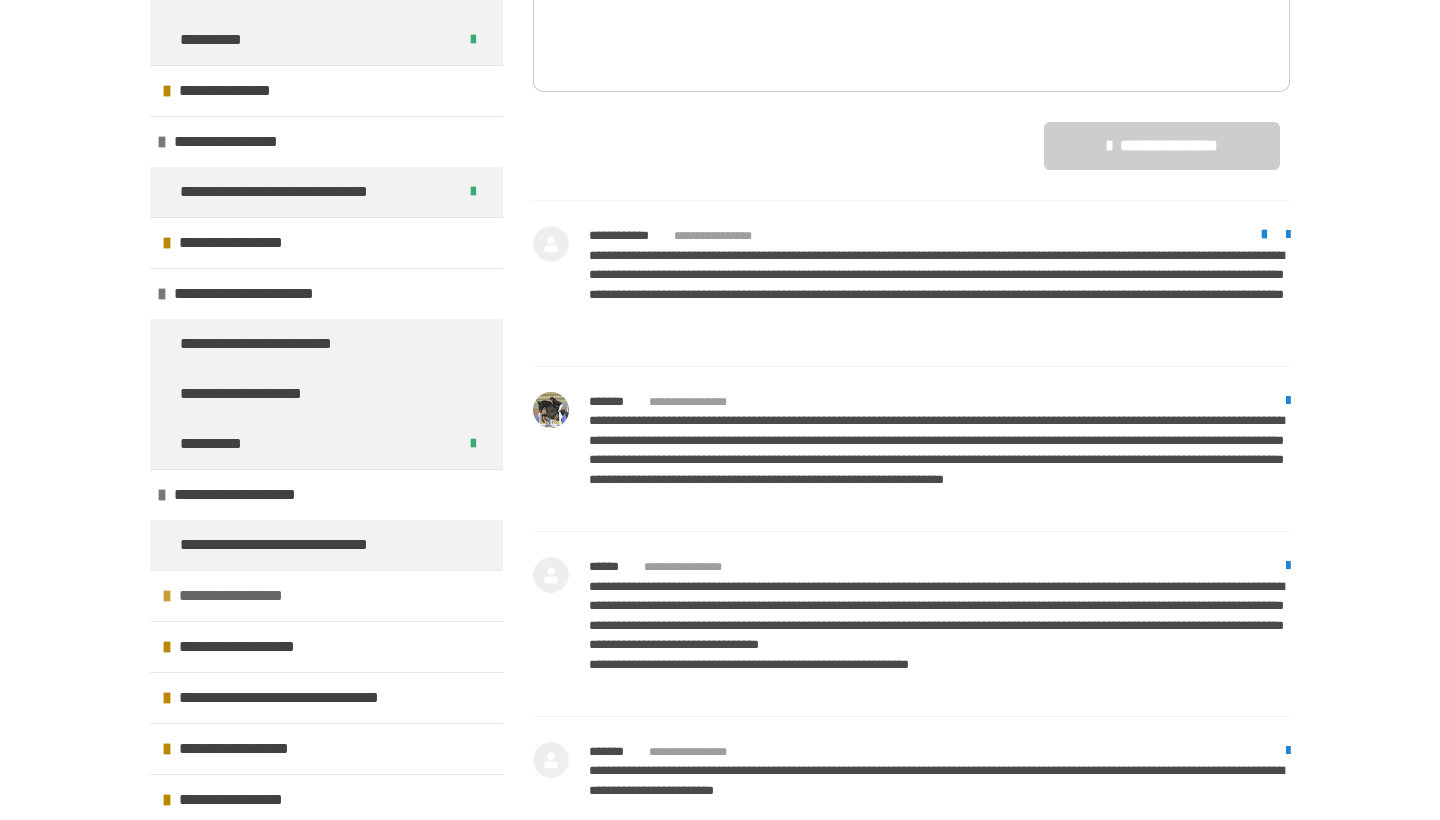 click on "**********" at bounding box center (237, 596) 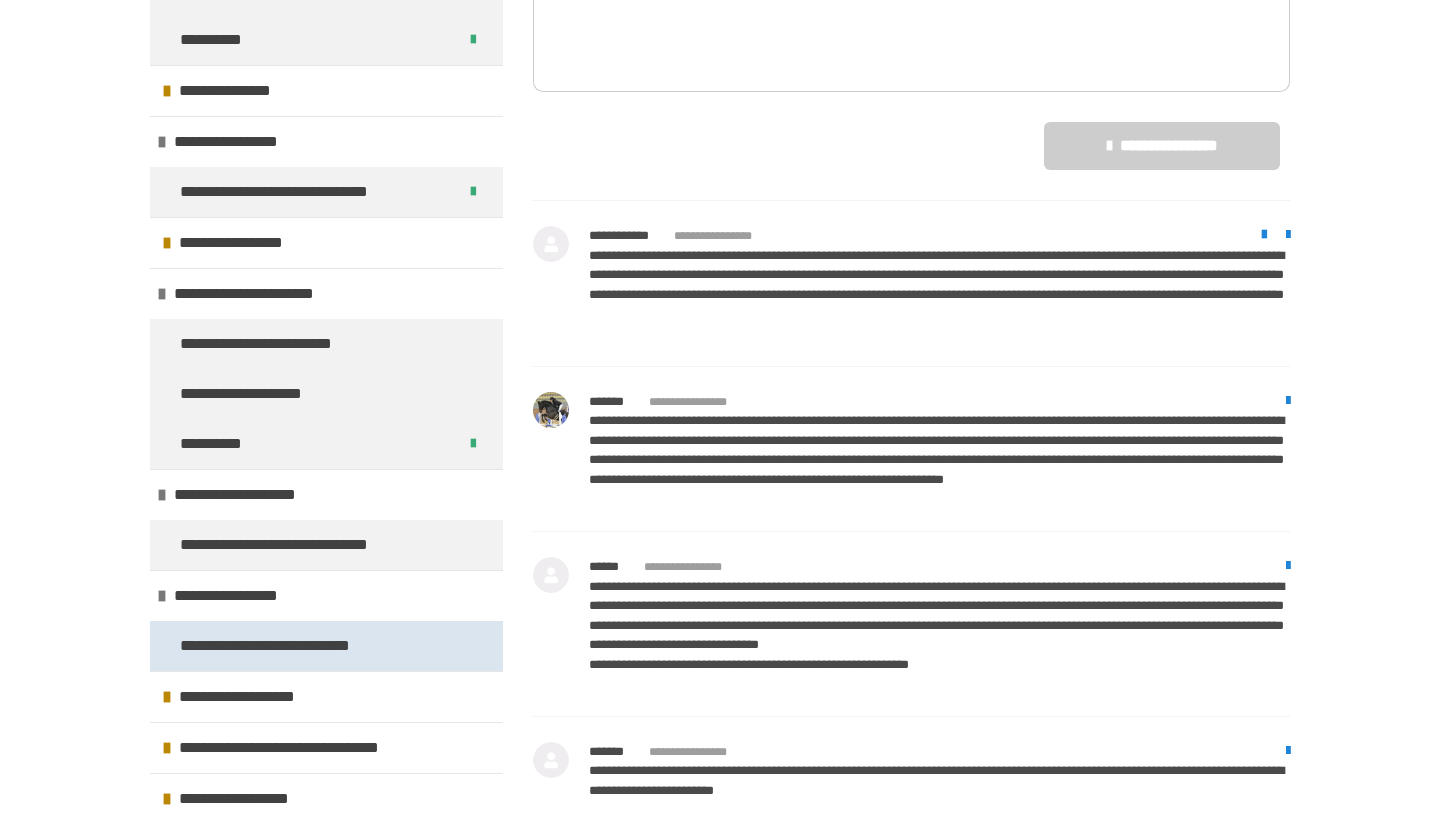 click on "**********" at bounding box center (282, 646) 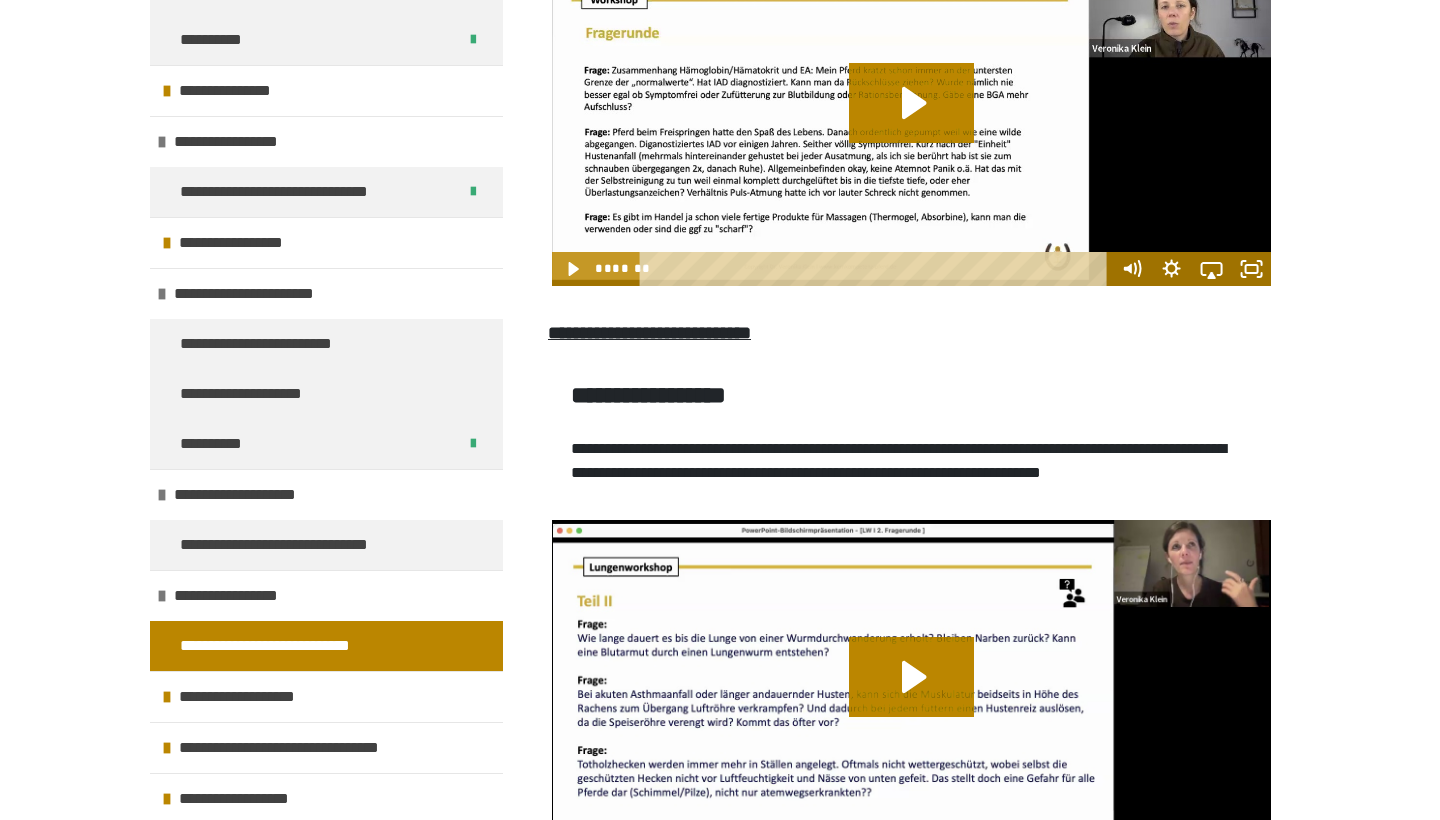 scroll, scrollTop: 872, scrollLeft: 0, axis: vertical 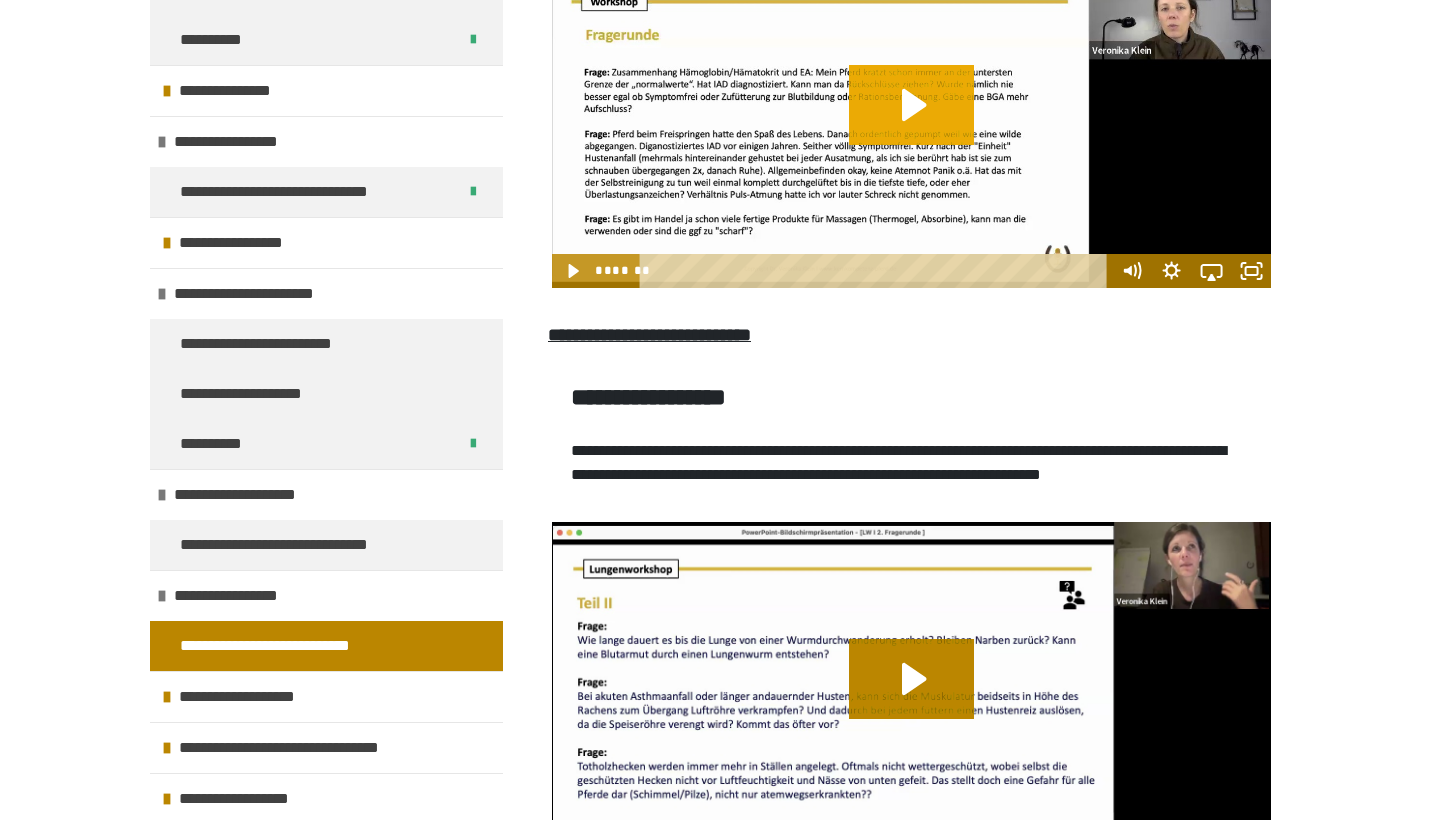 click 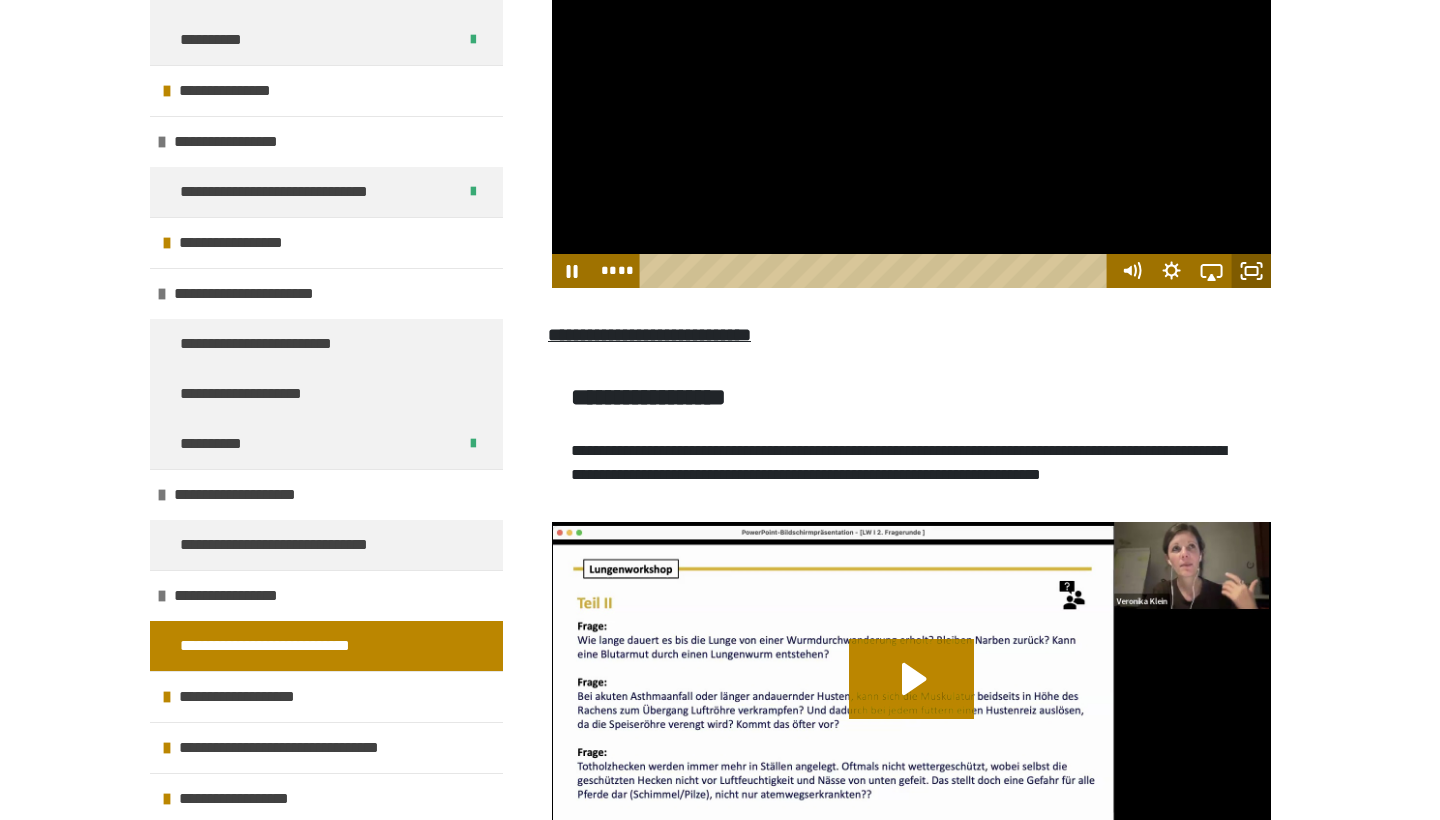click 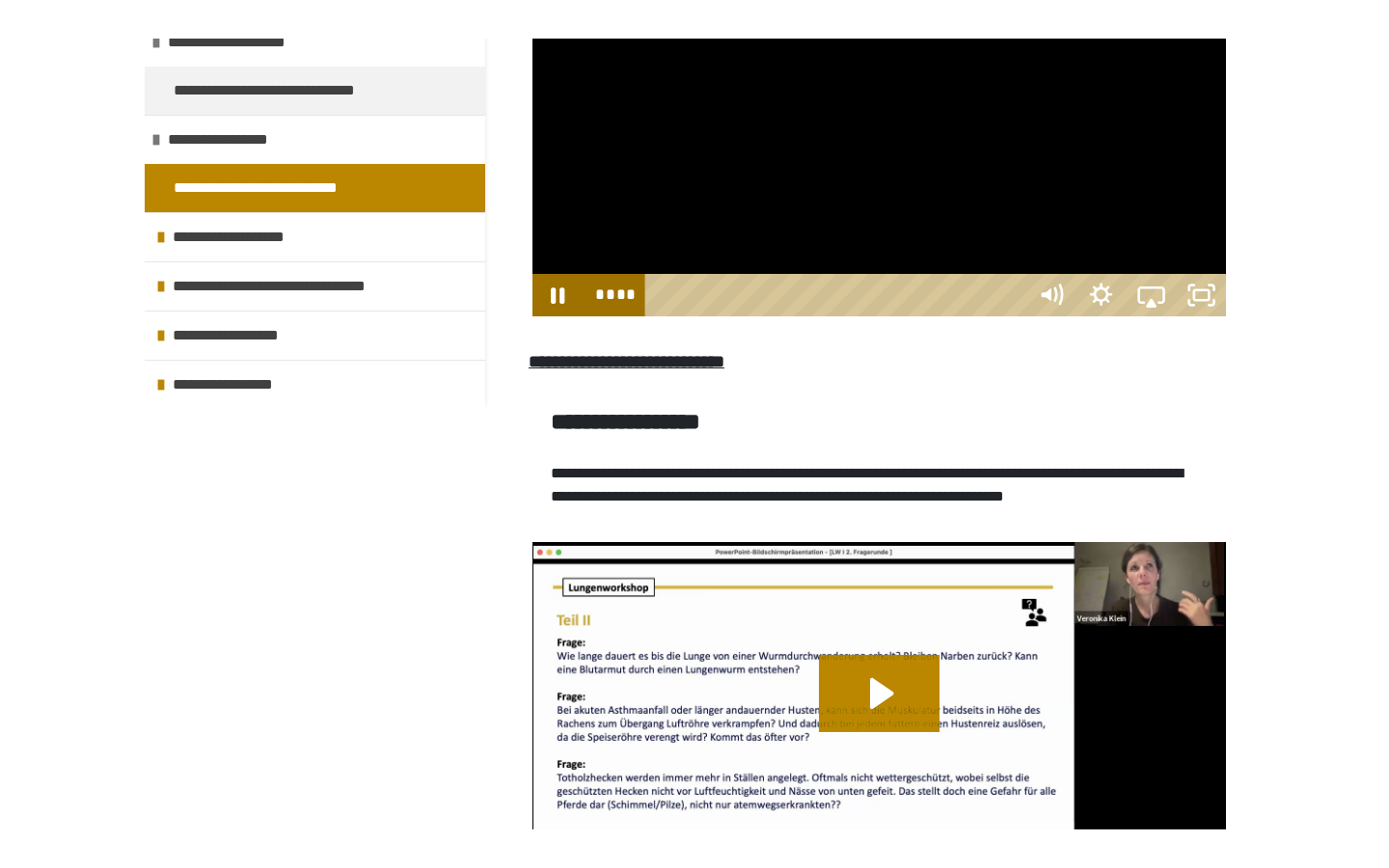 scroll, scrollTop: 0, scrollLeft: 0, axis: both 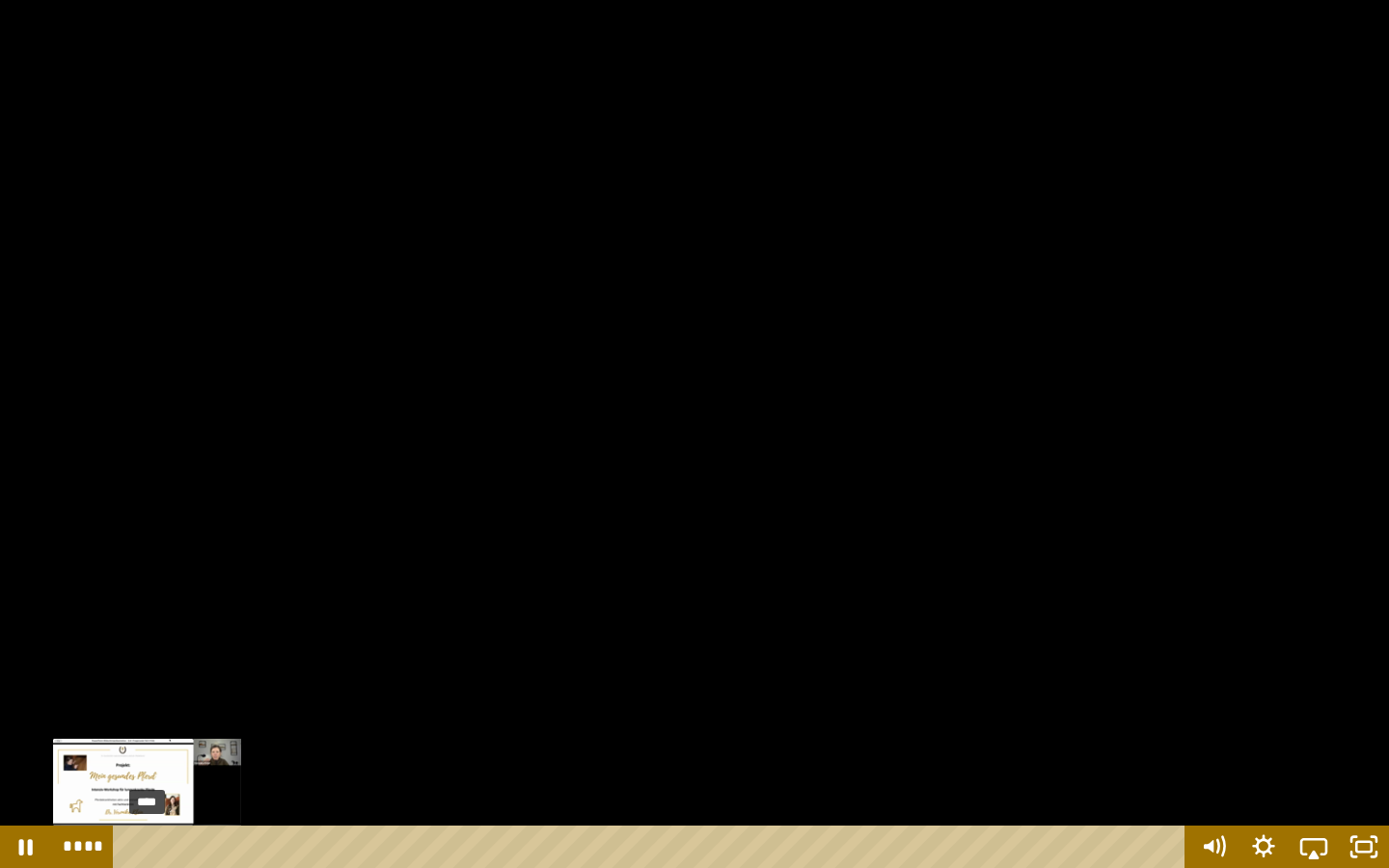 click at bounding box center [147, 847] 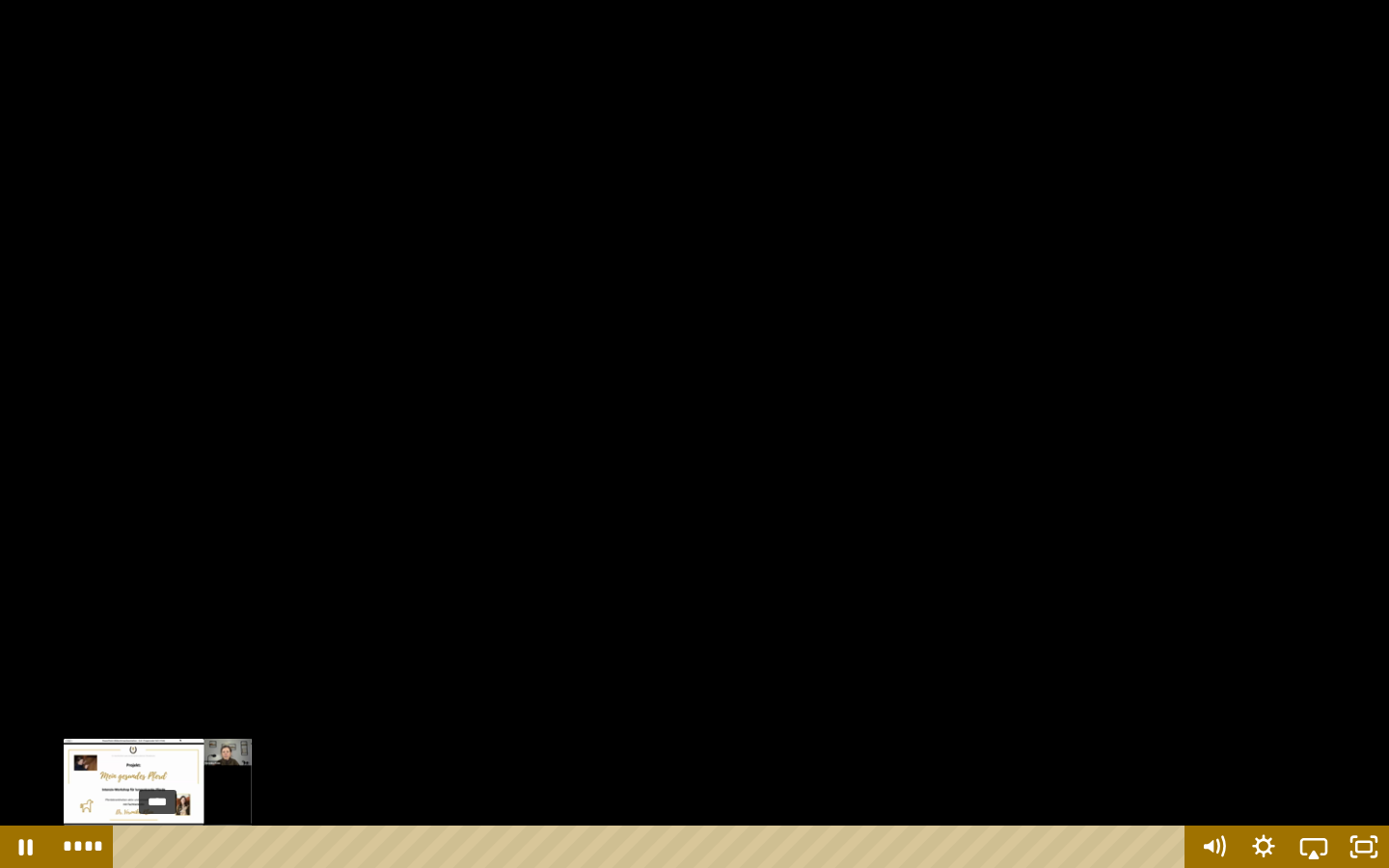 click on "****" at bounding box center (653, 847) 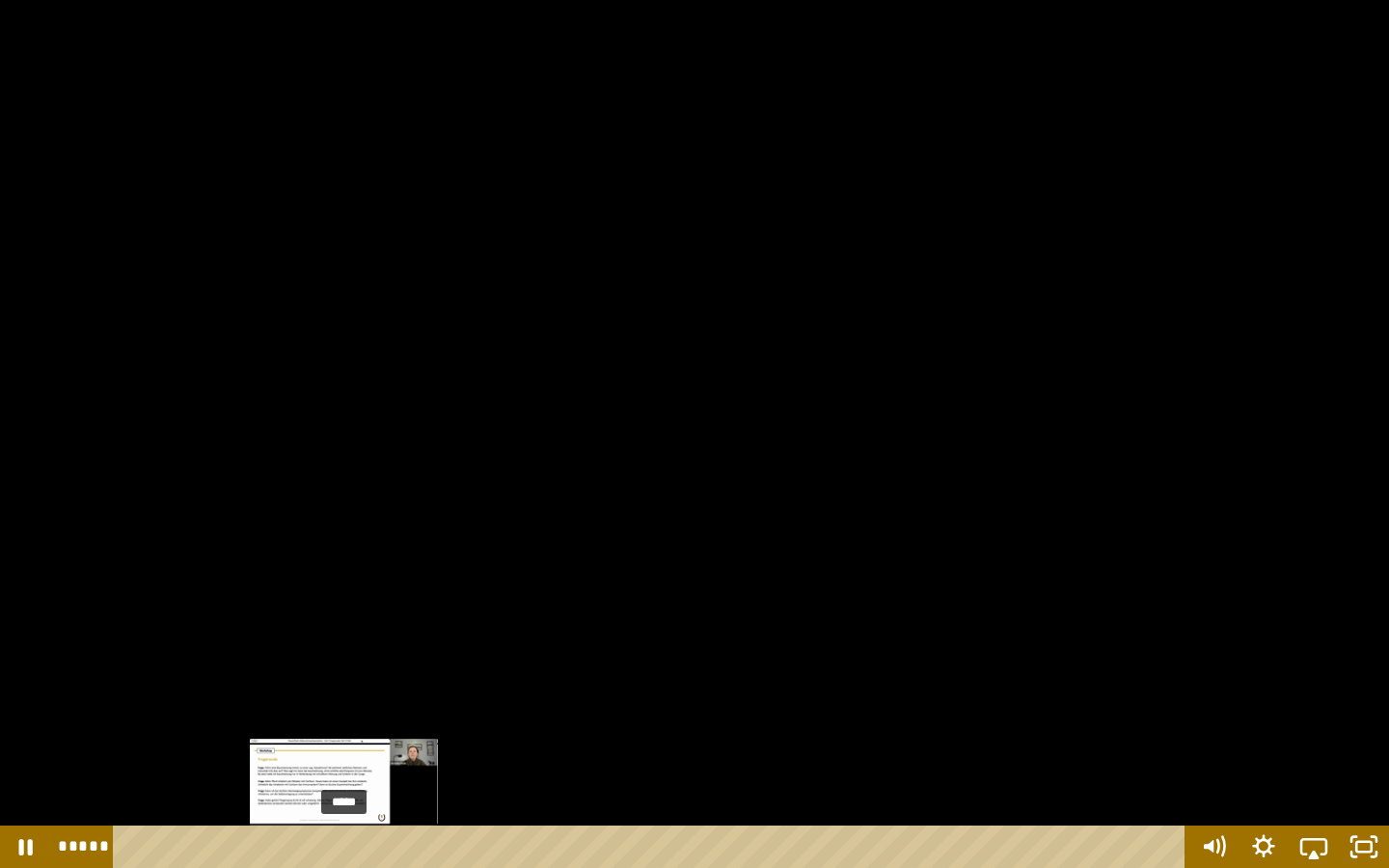 click at bounding box center [340, 847] 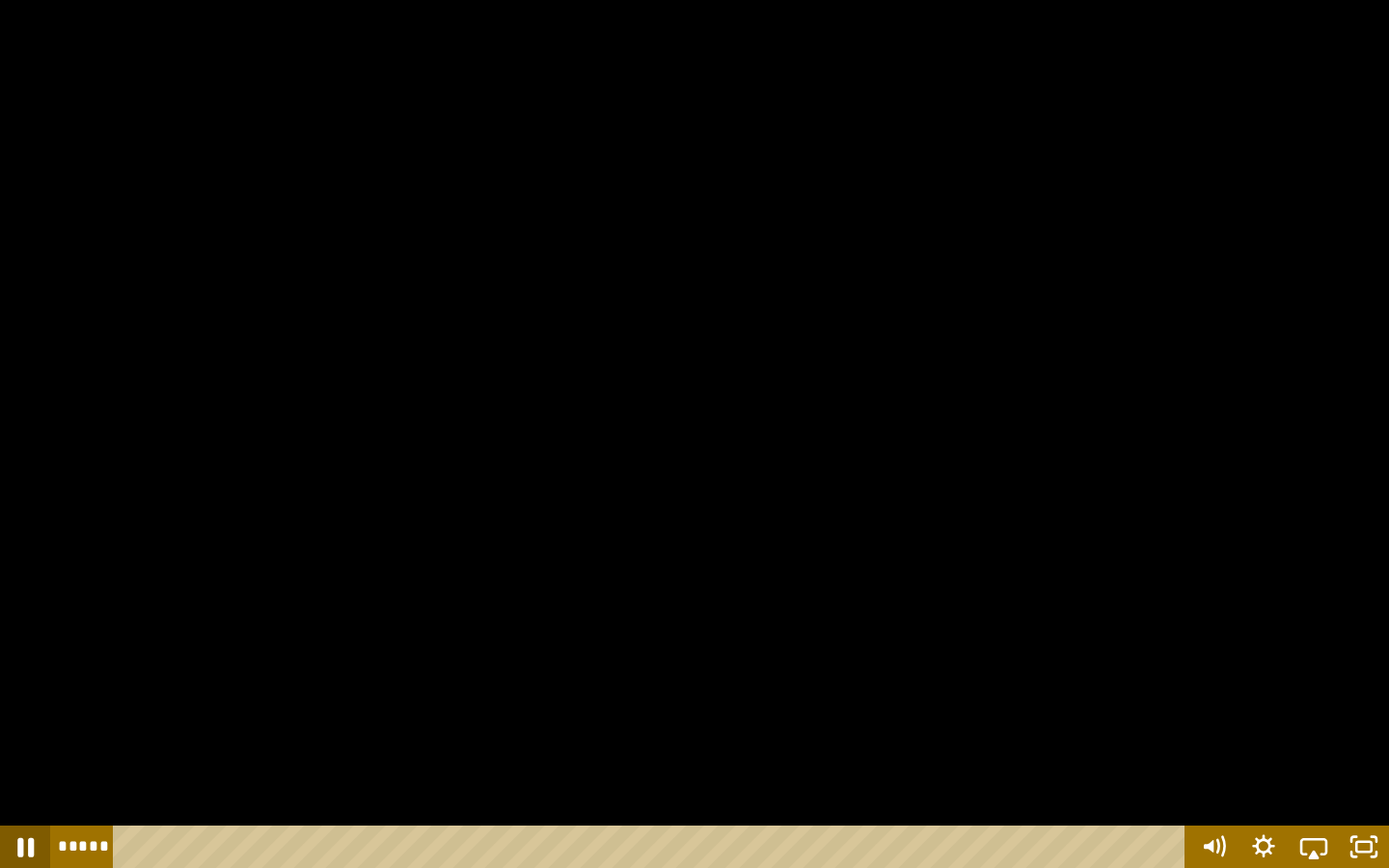 click 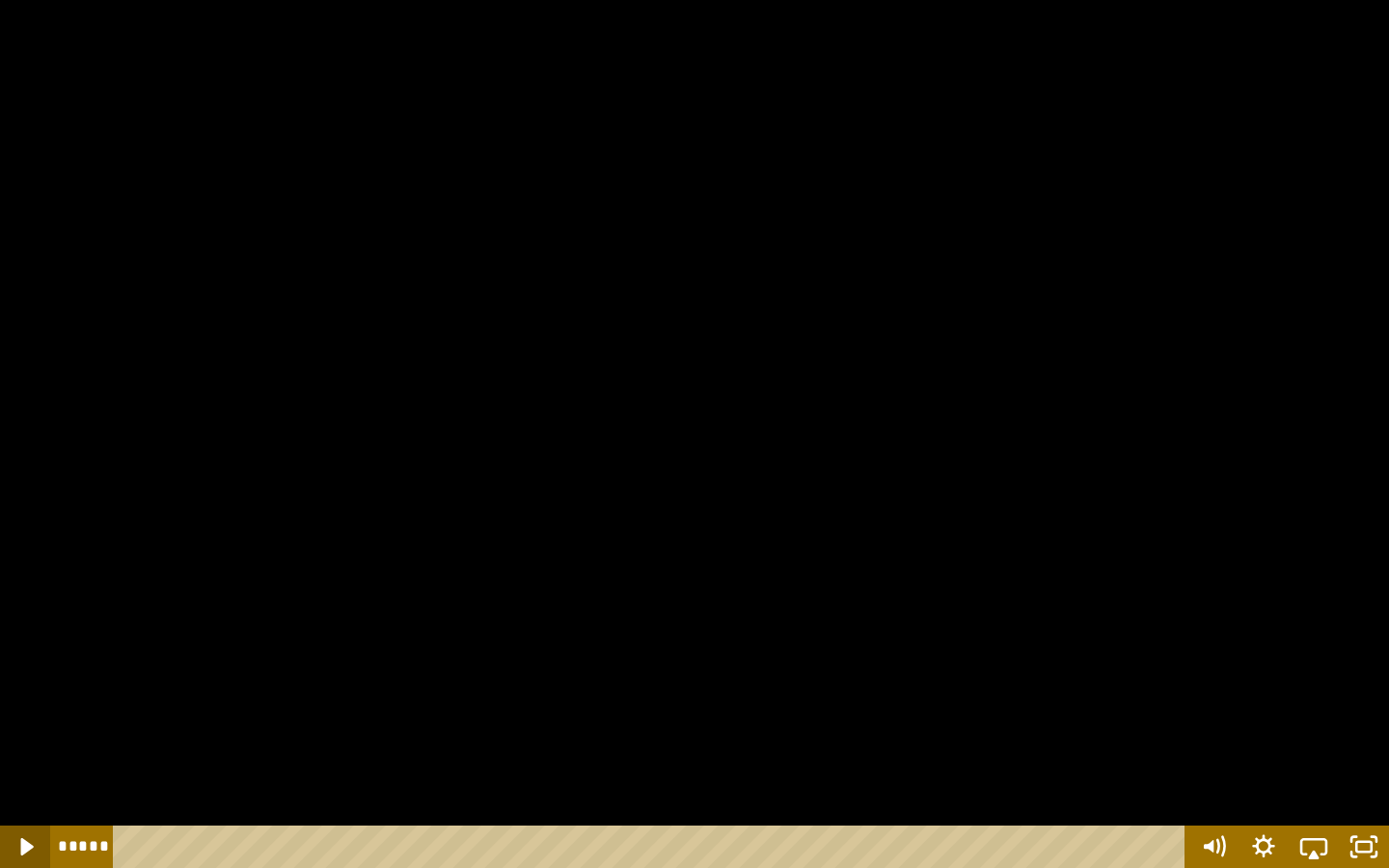 type 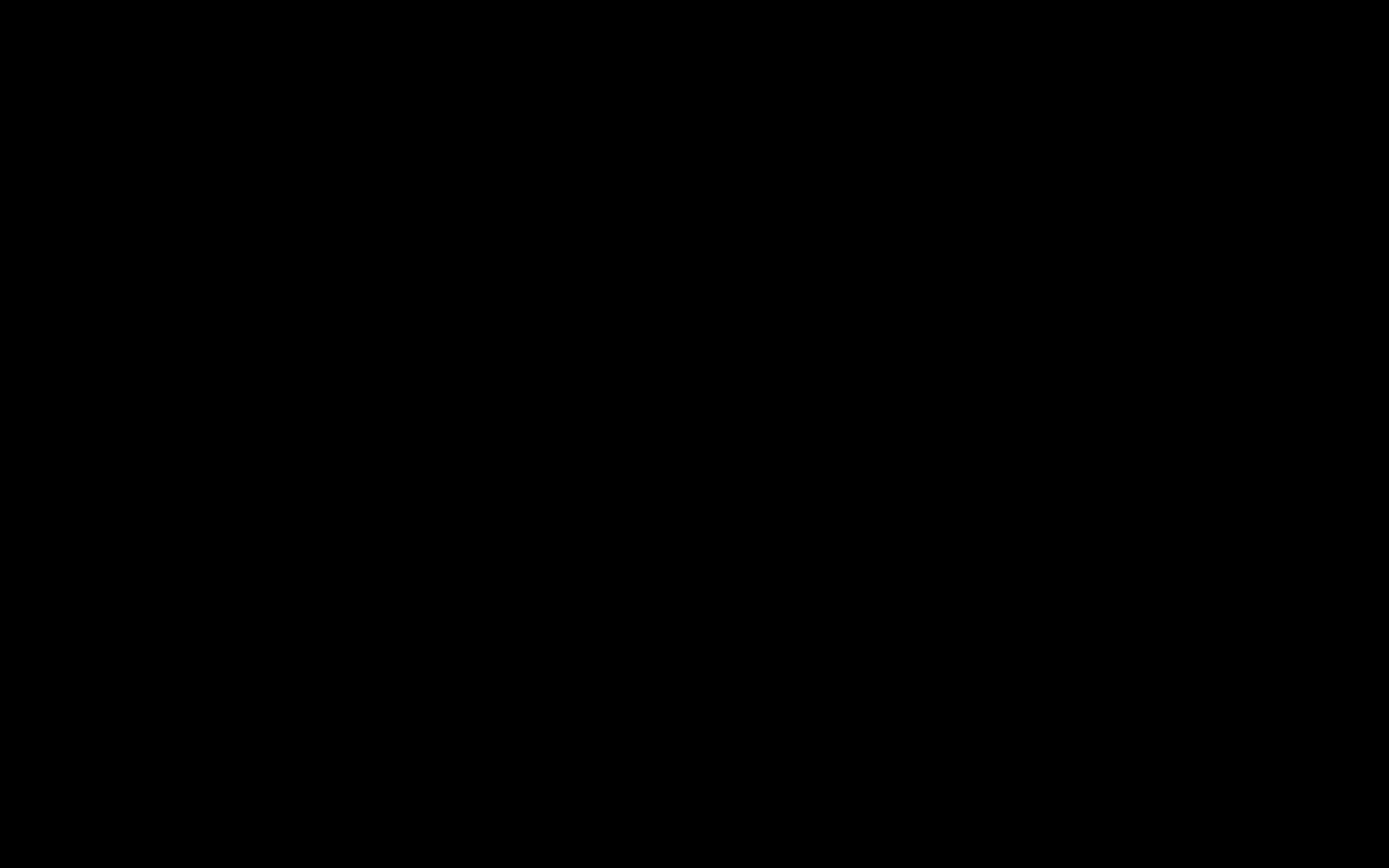 click at bounding box center (25, 847) 